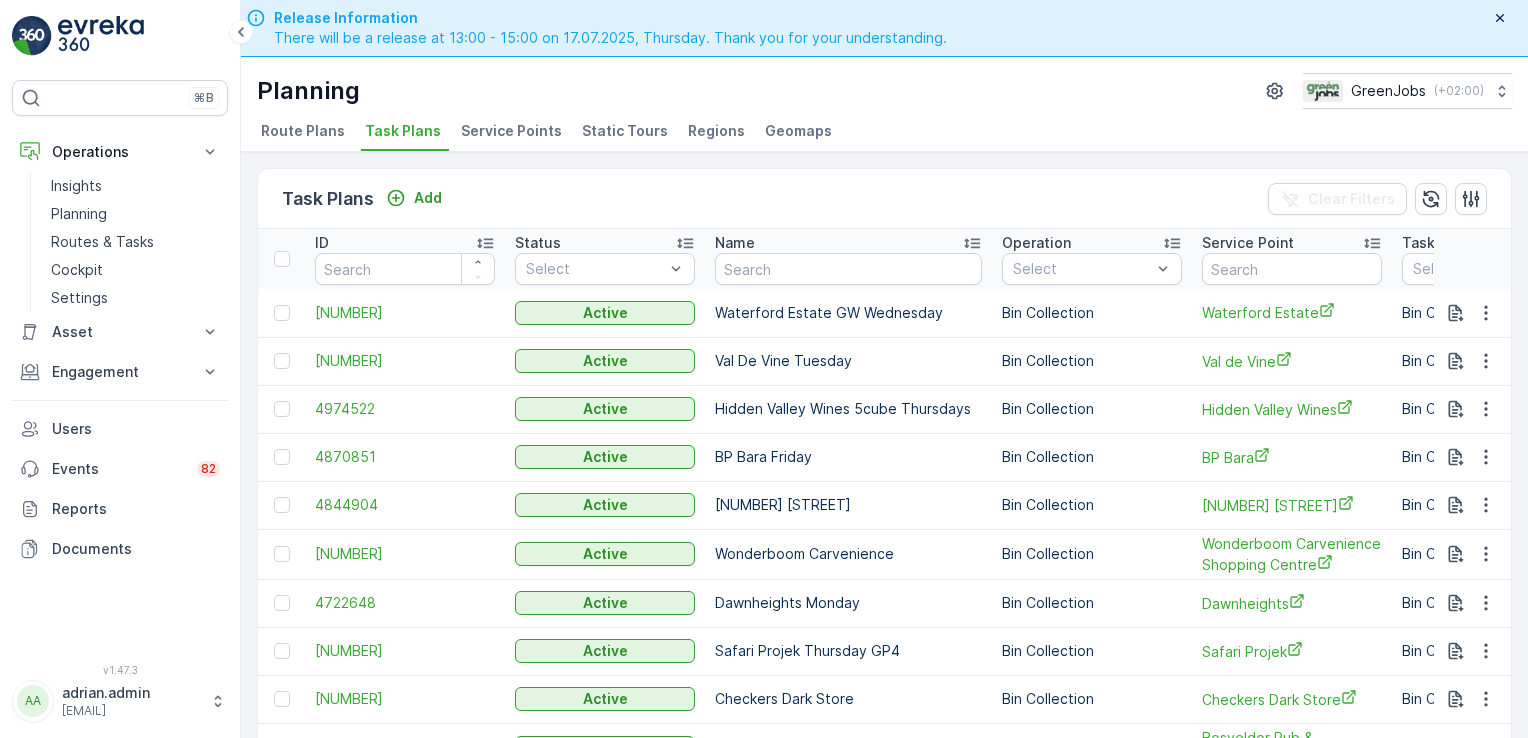 scroll, scrollTop: 0, scrollLeft: 0, axis: both 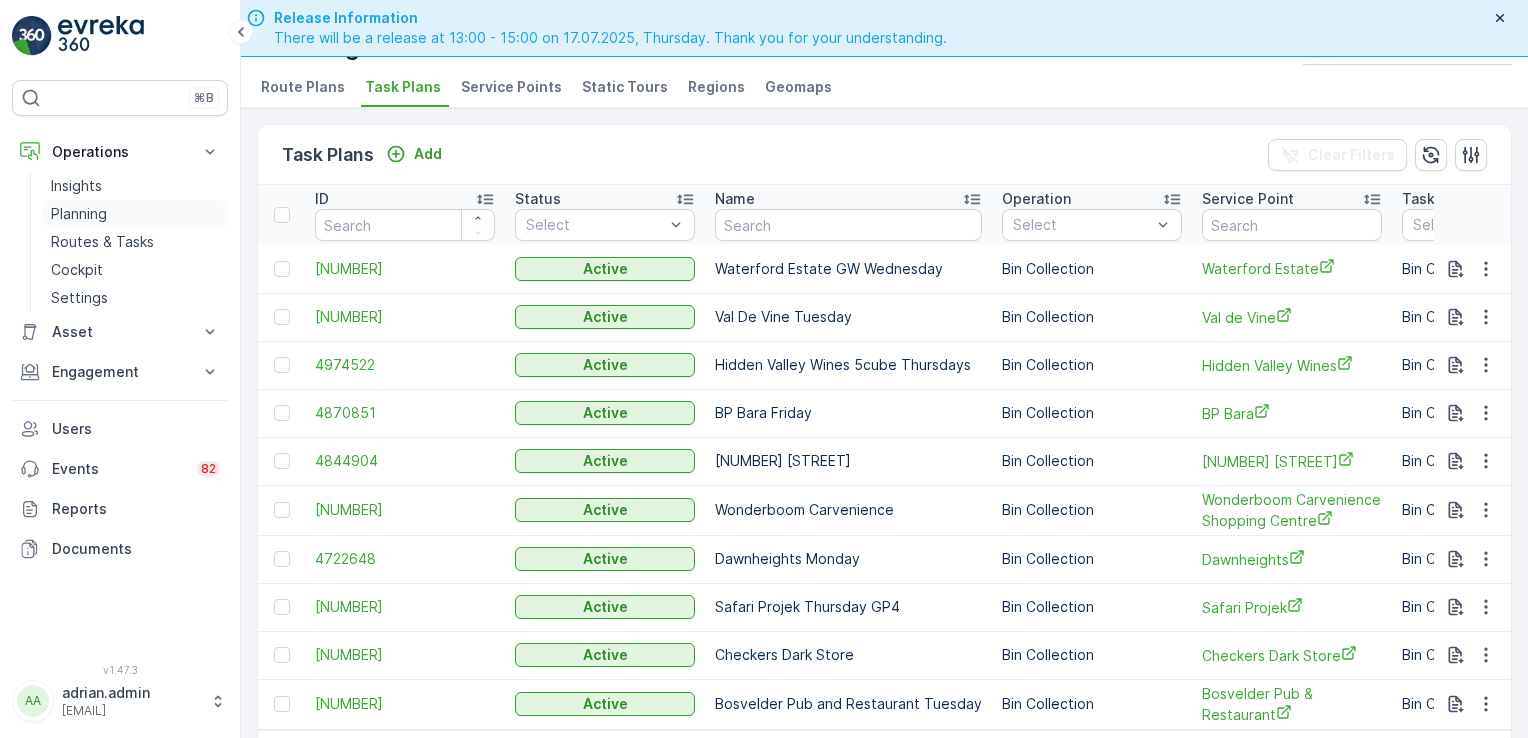click on "Planning" at bounding box center (79, 214) 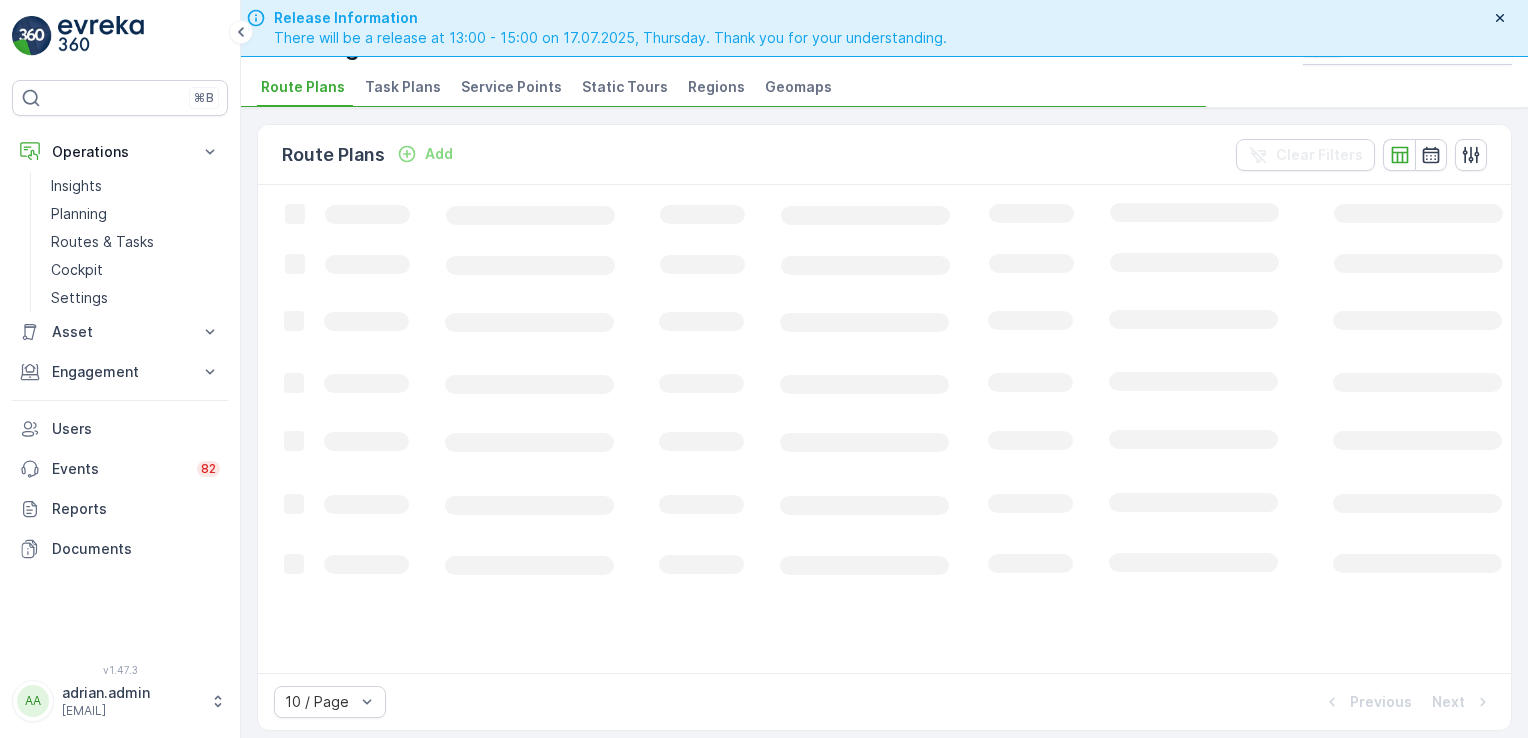 click on "Service Points" at bounding box center (511, 87) 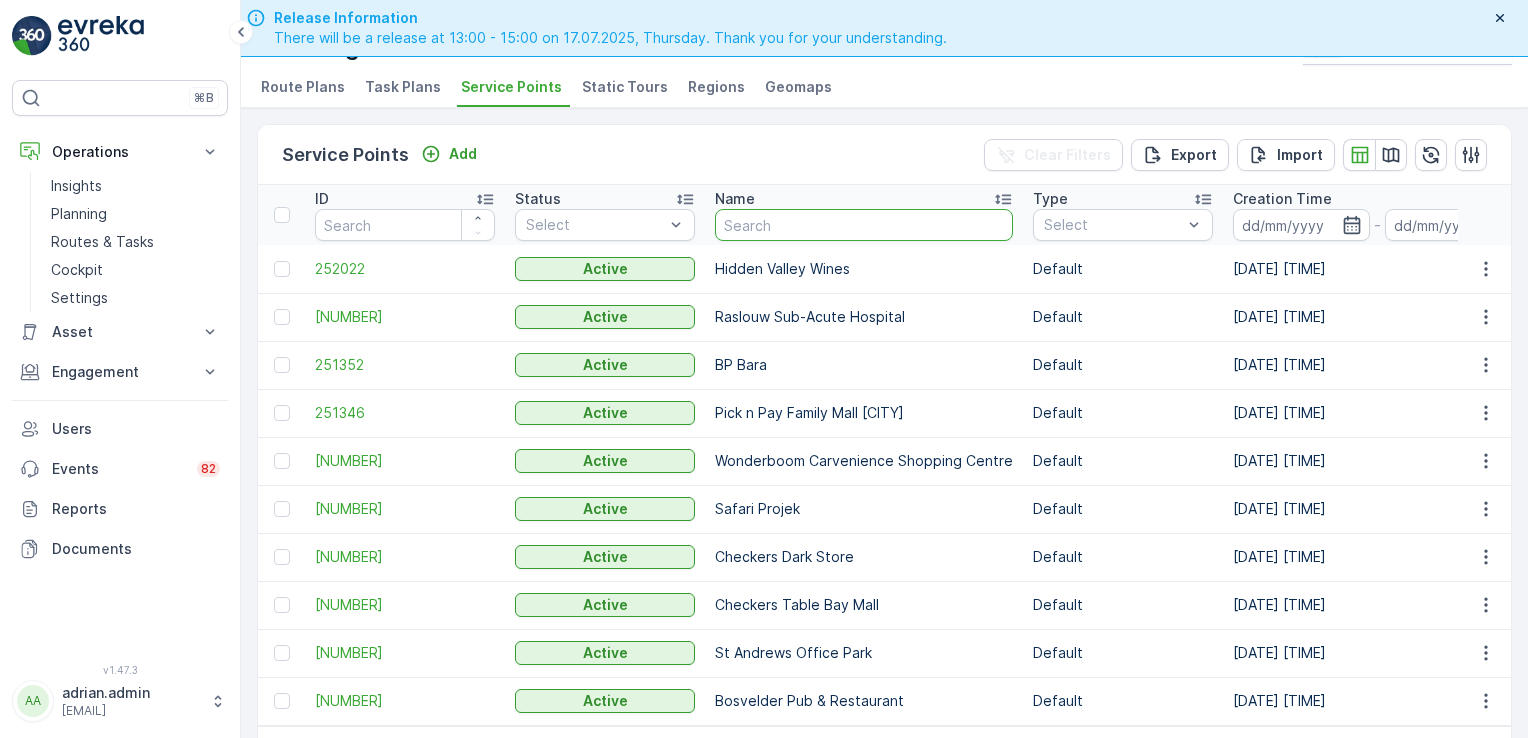 click at bounding box center (864, 225) 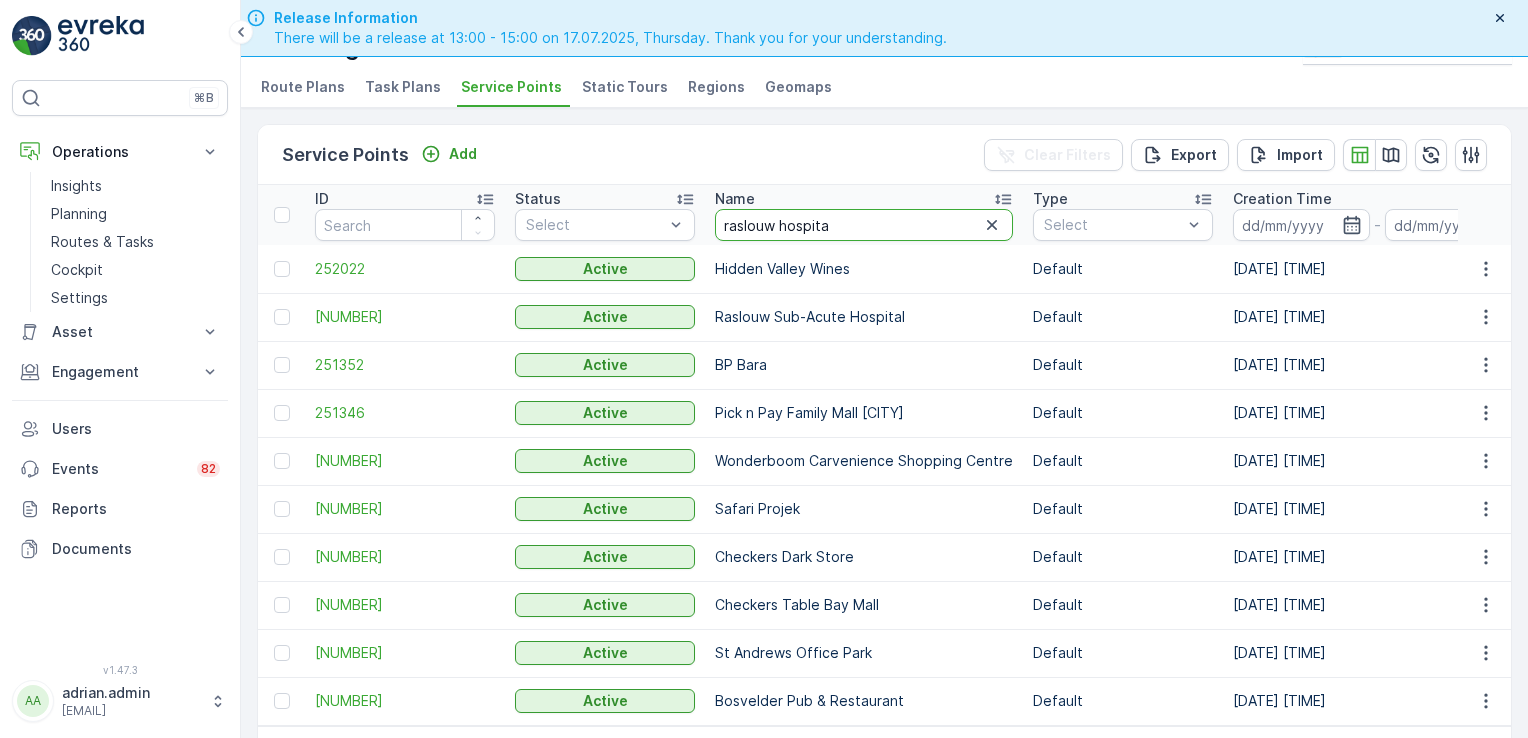 type on "raslouw hospita" 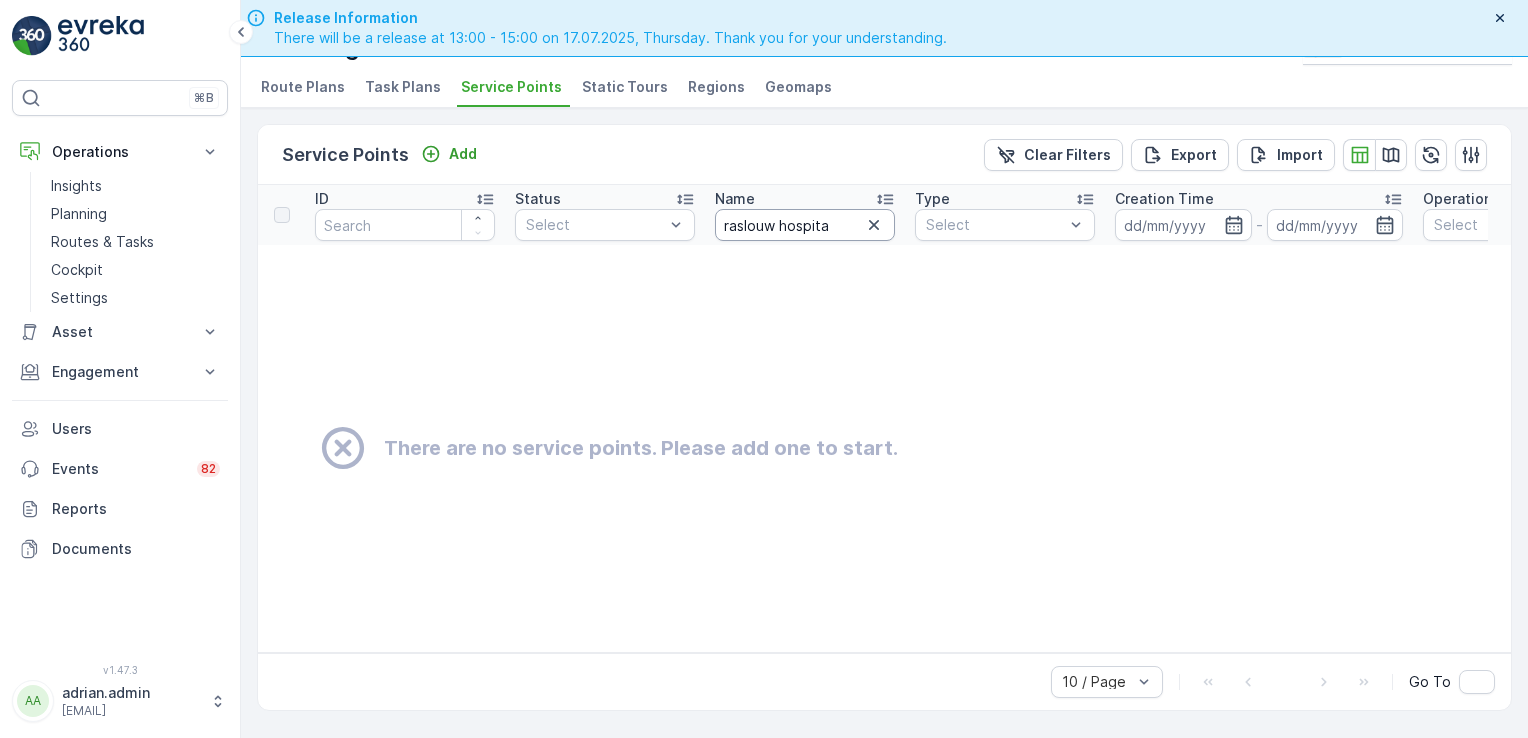 click on "raslouw hospita" at bounding box center (805, 225) 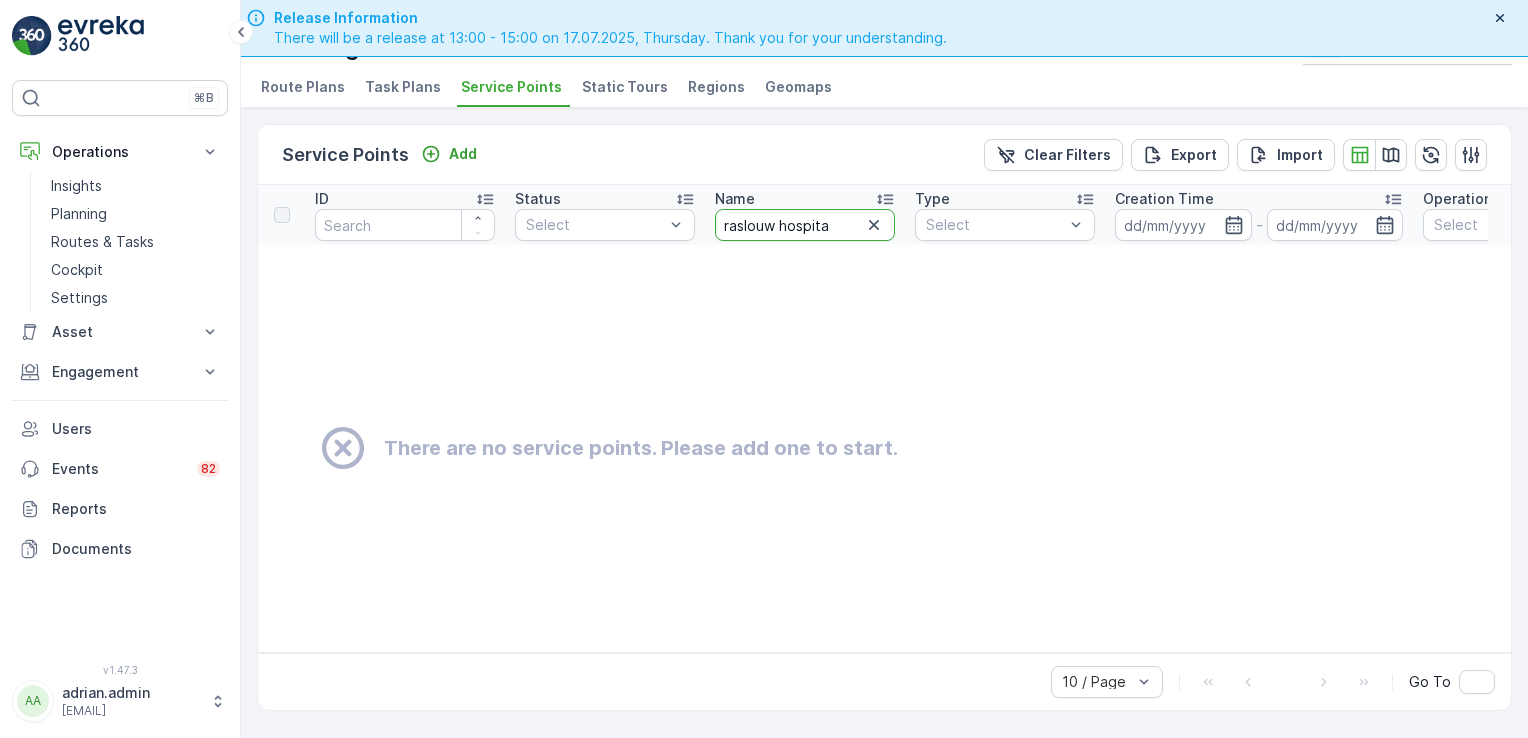 type on "raslouw hospita" 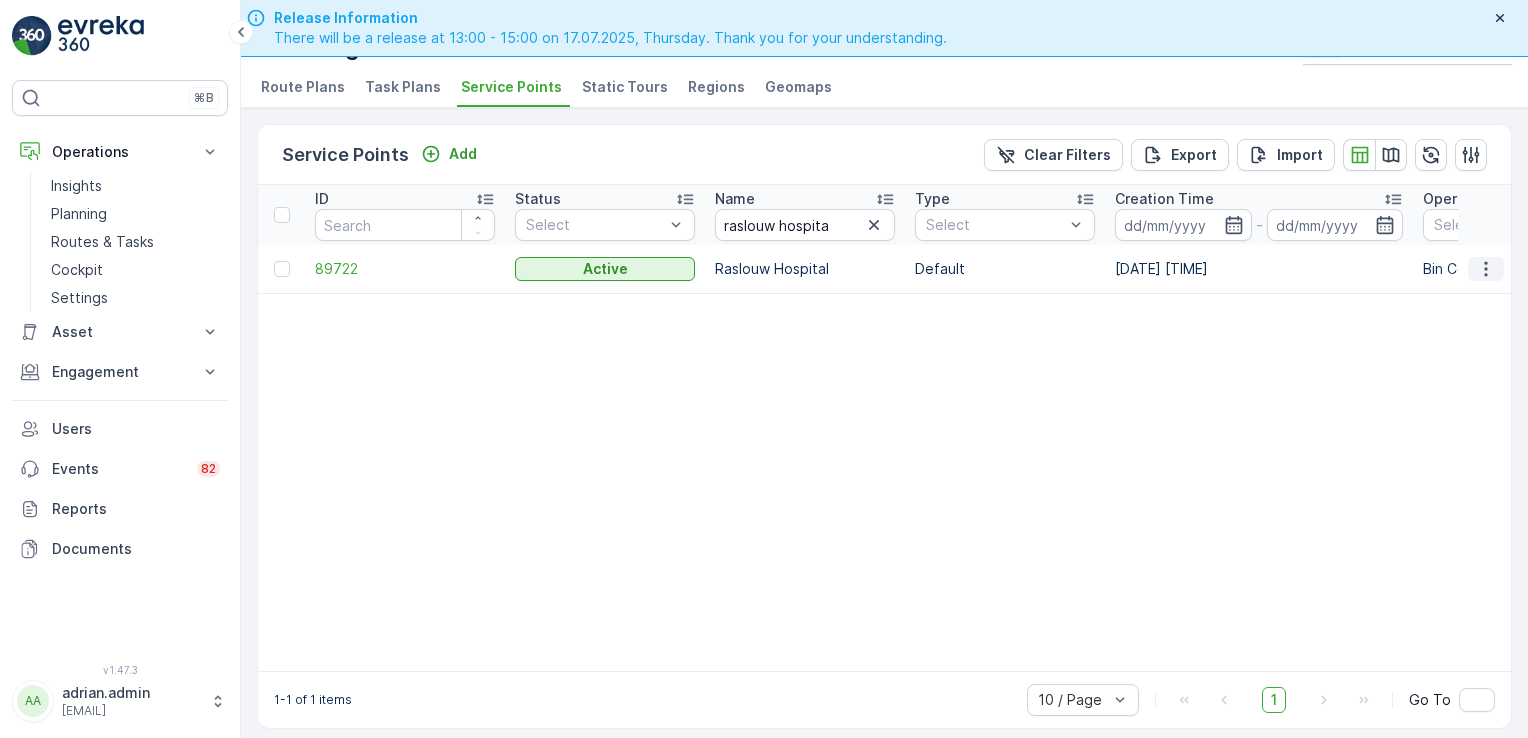 click 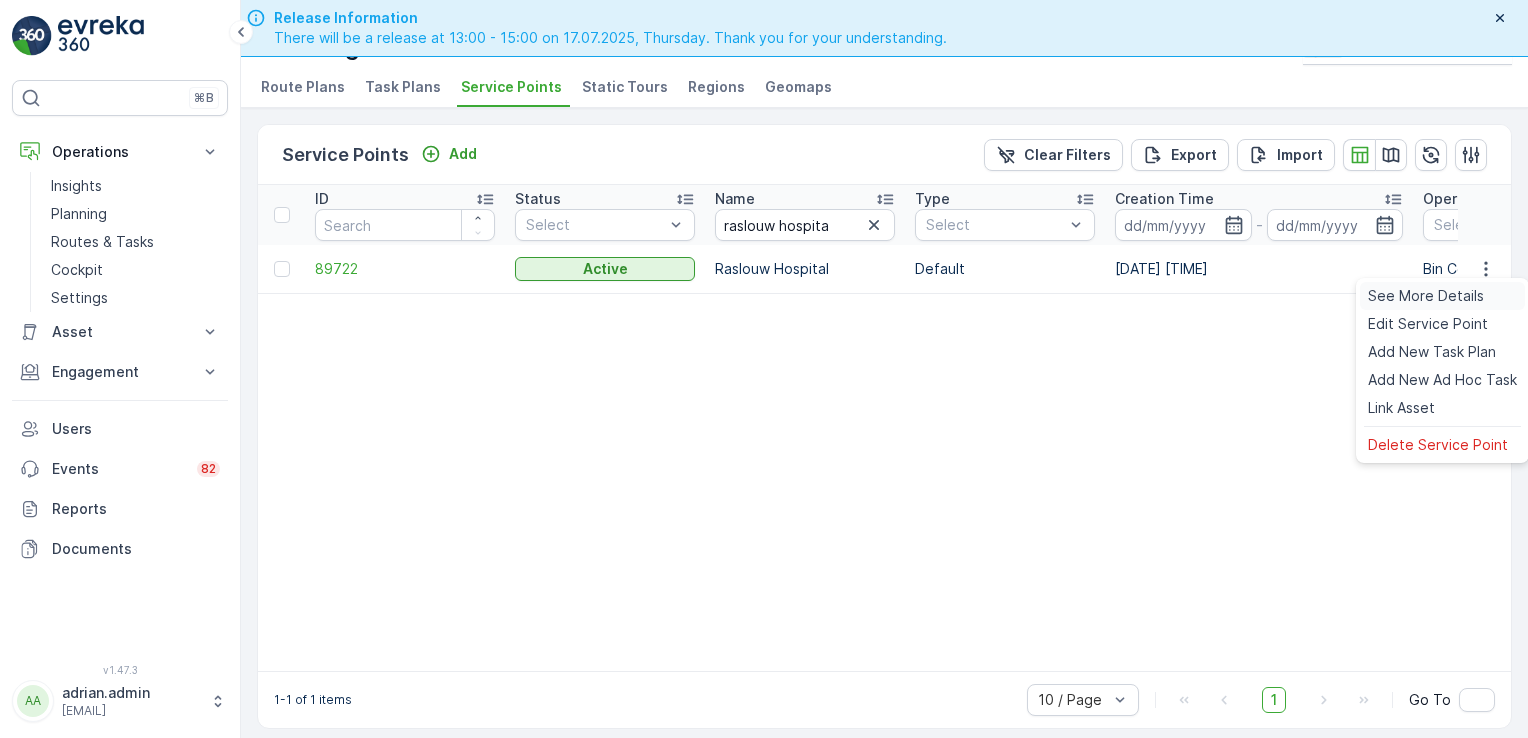 click on "See More Details" at bounding box center (1426, 296) 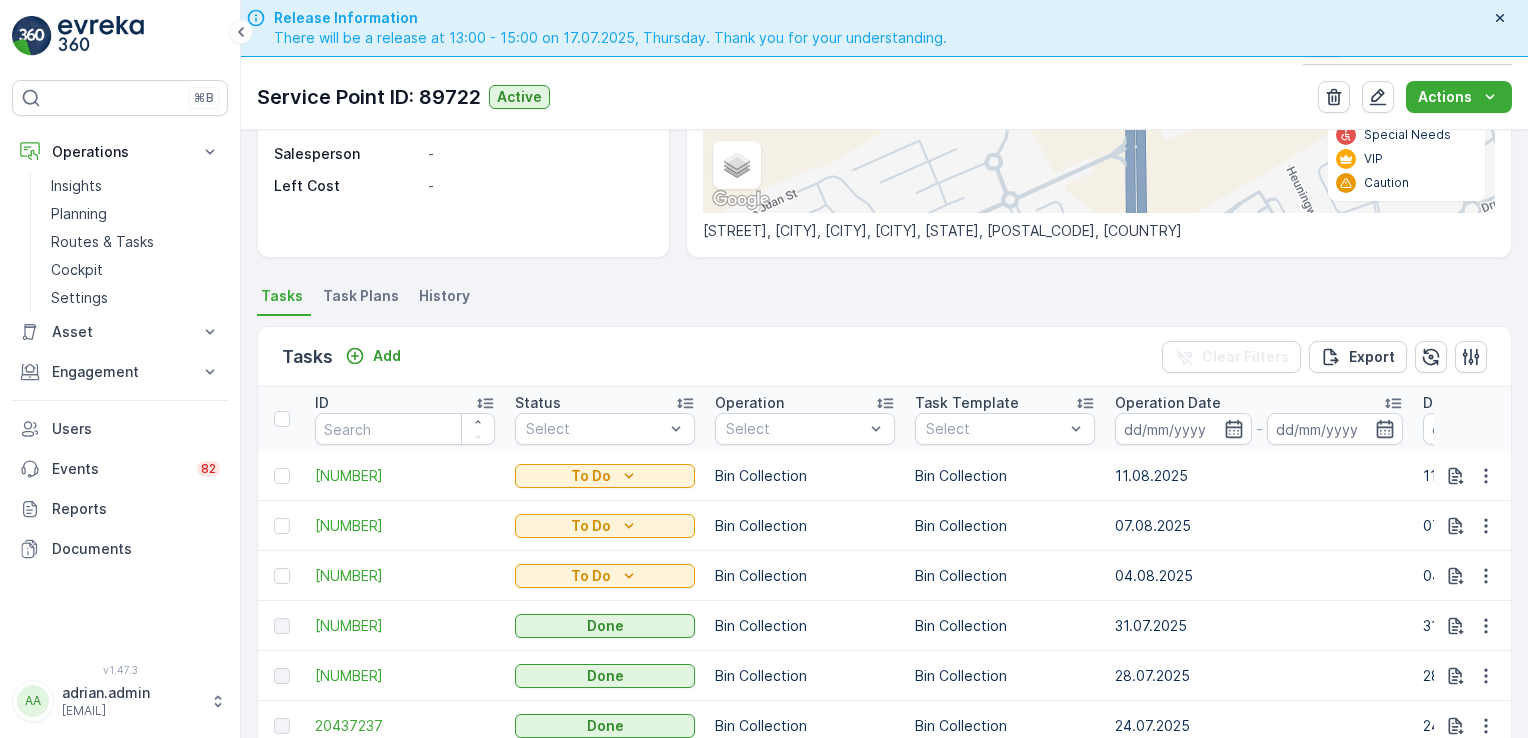 scroll, scrollTop: 603, scrollLeft: 0, axis: vertical 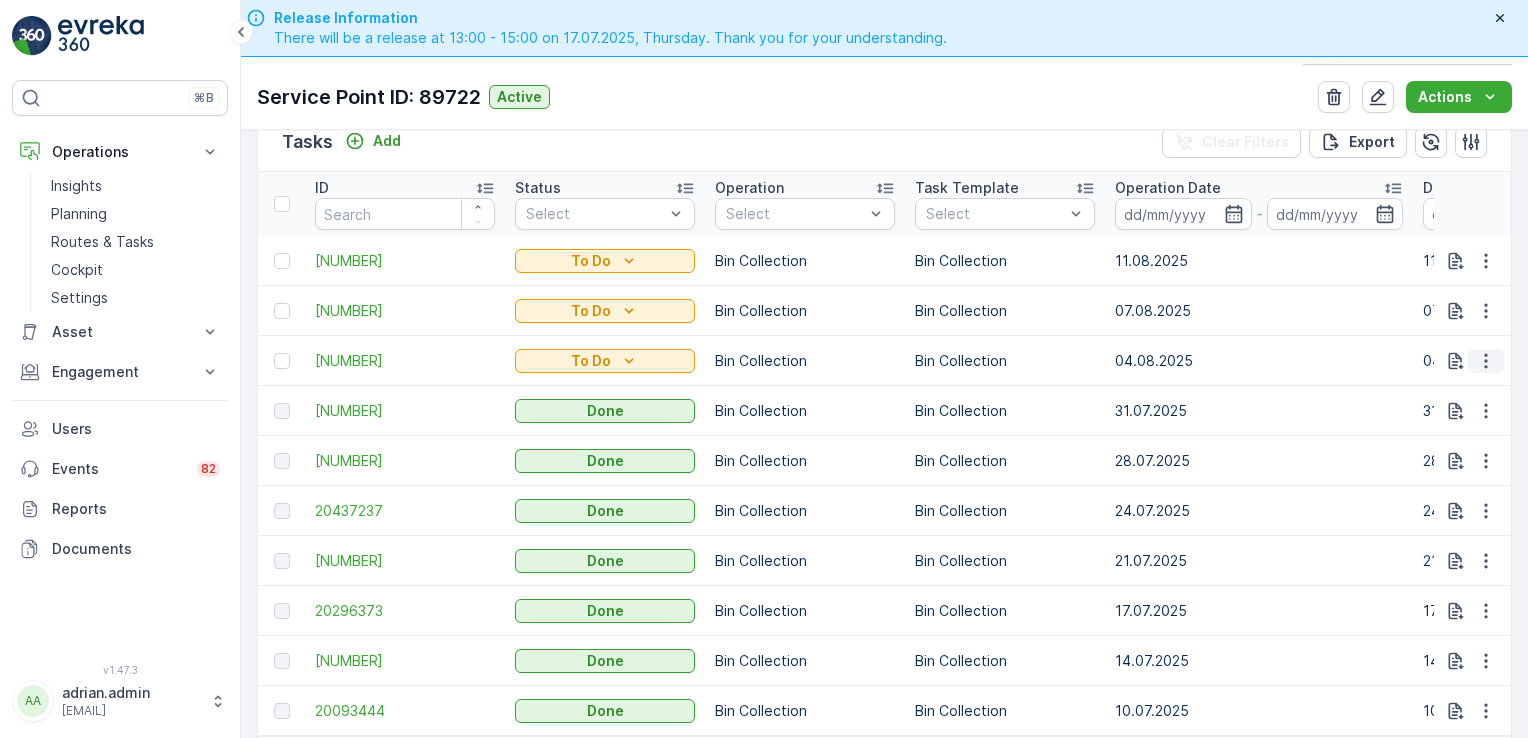 click 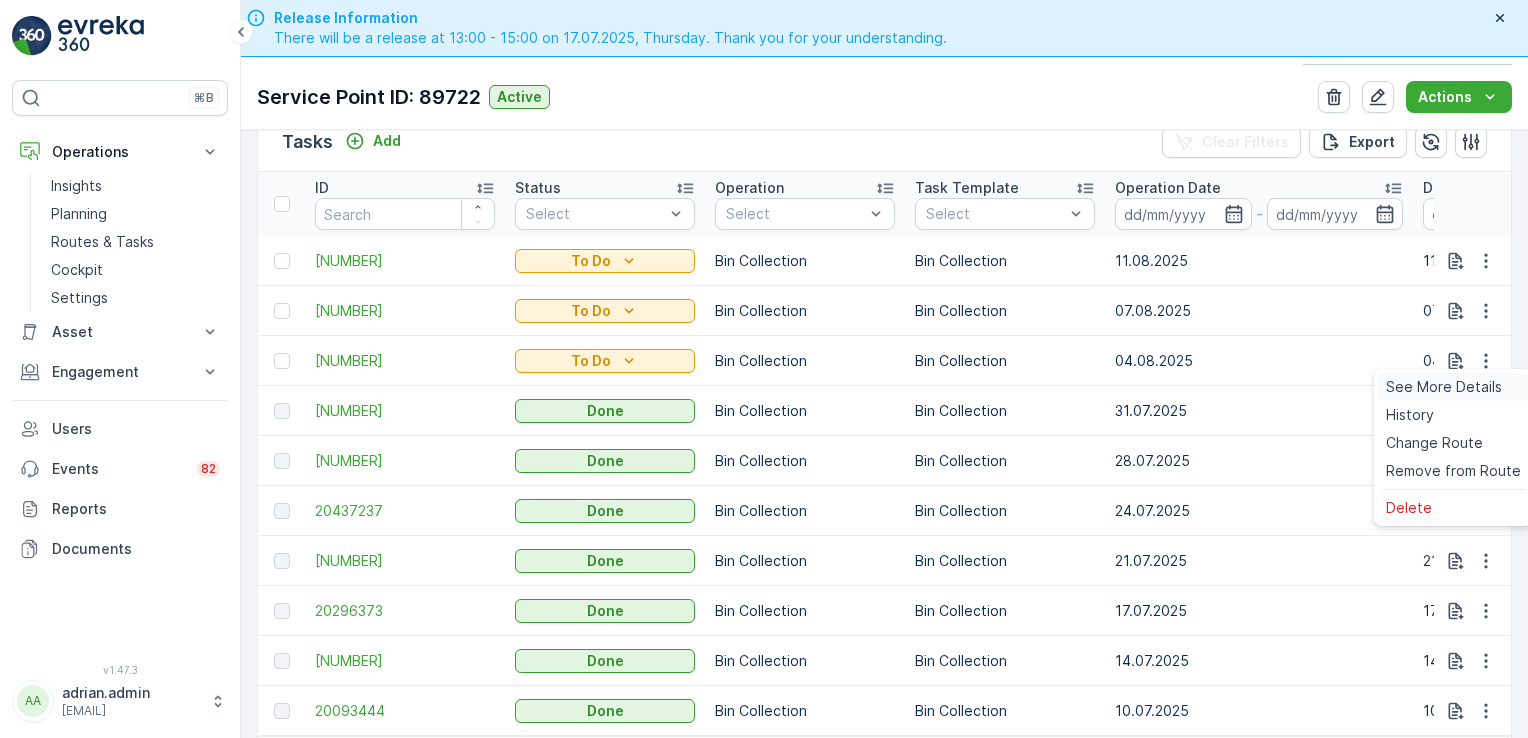 click on "See More Details" at bounding box center [1444, 387] 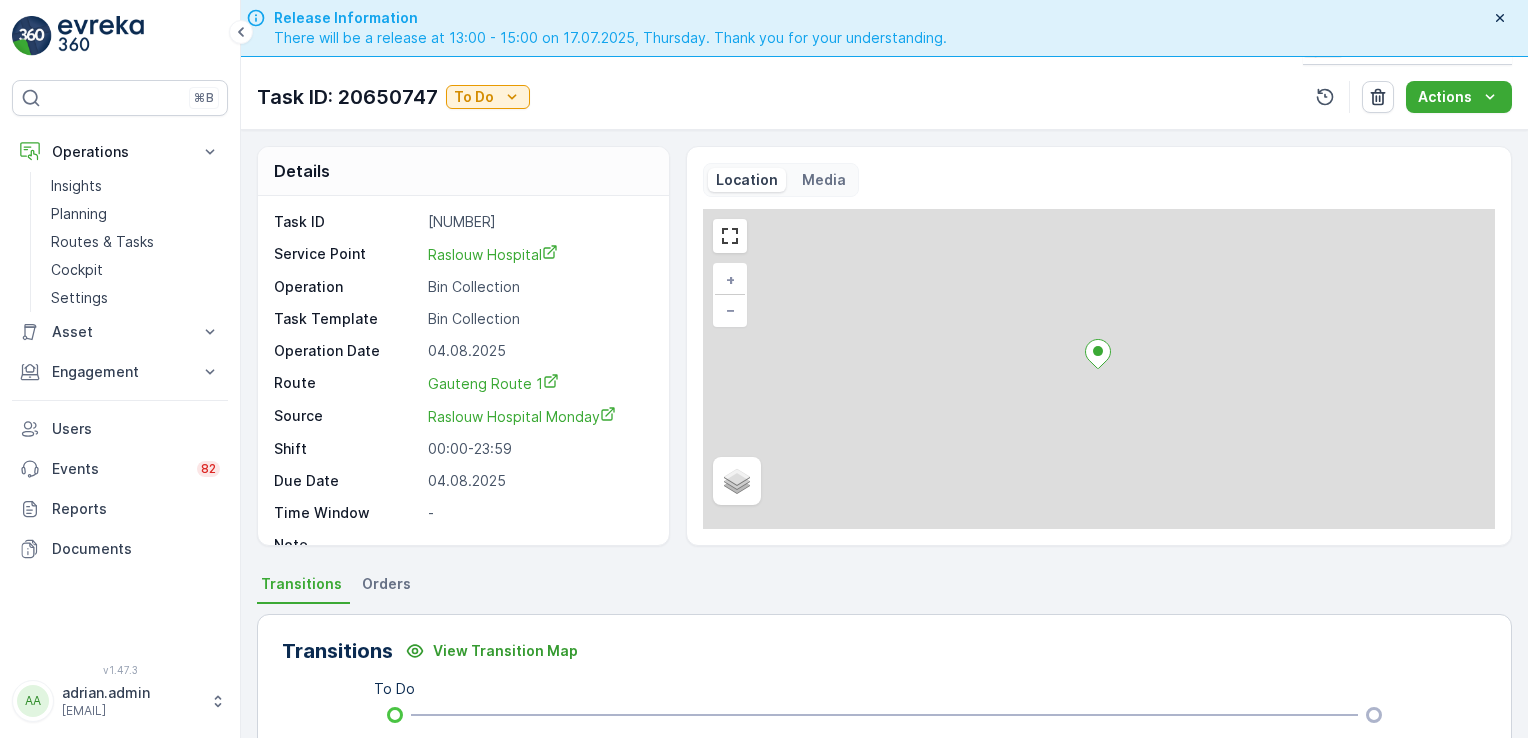 scroll, scrollTop: 180, scrollLeft: 0, axis: vertical 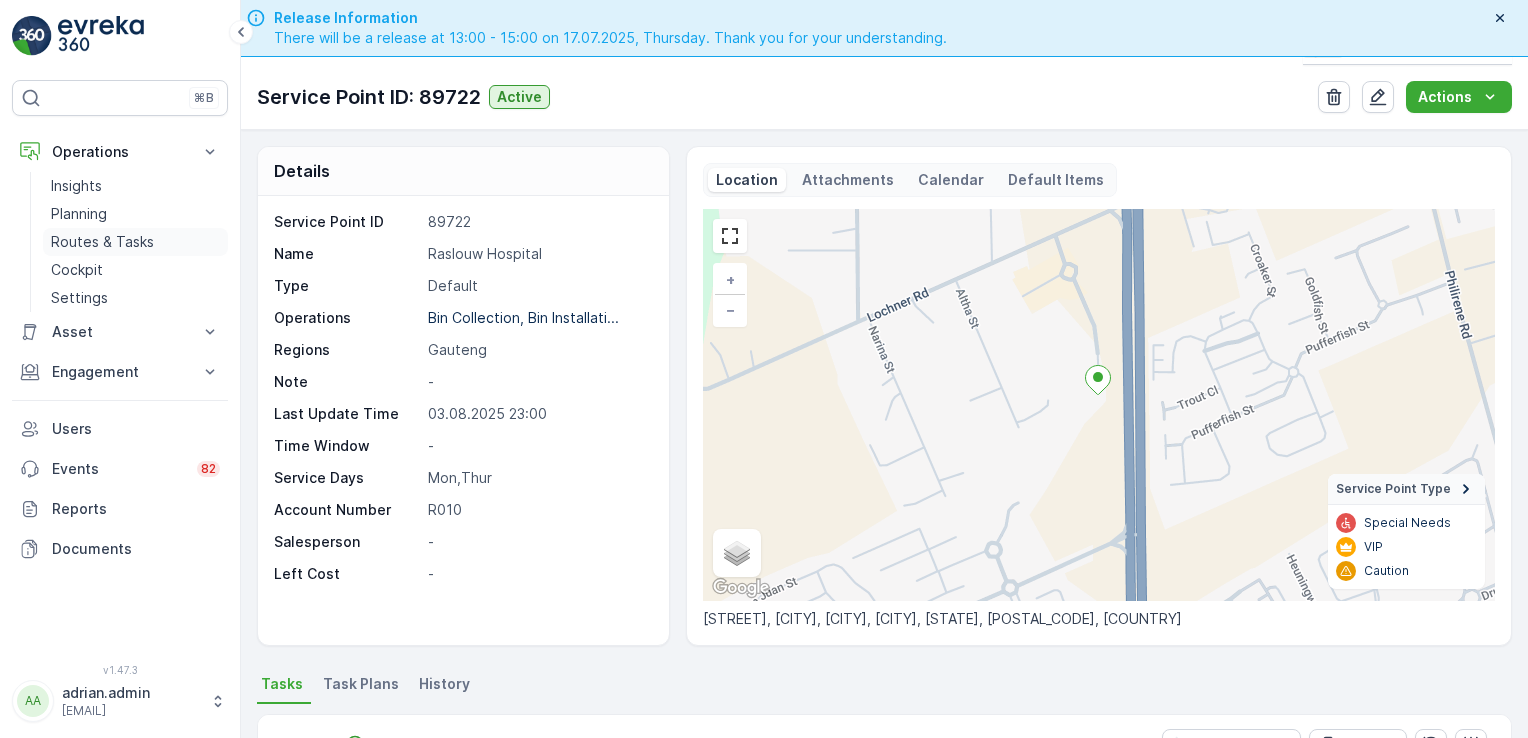 click on "Routes & Tasks" at bounding box center [102, 242] 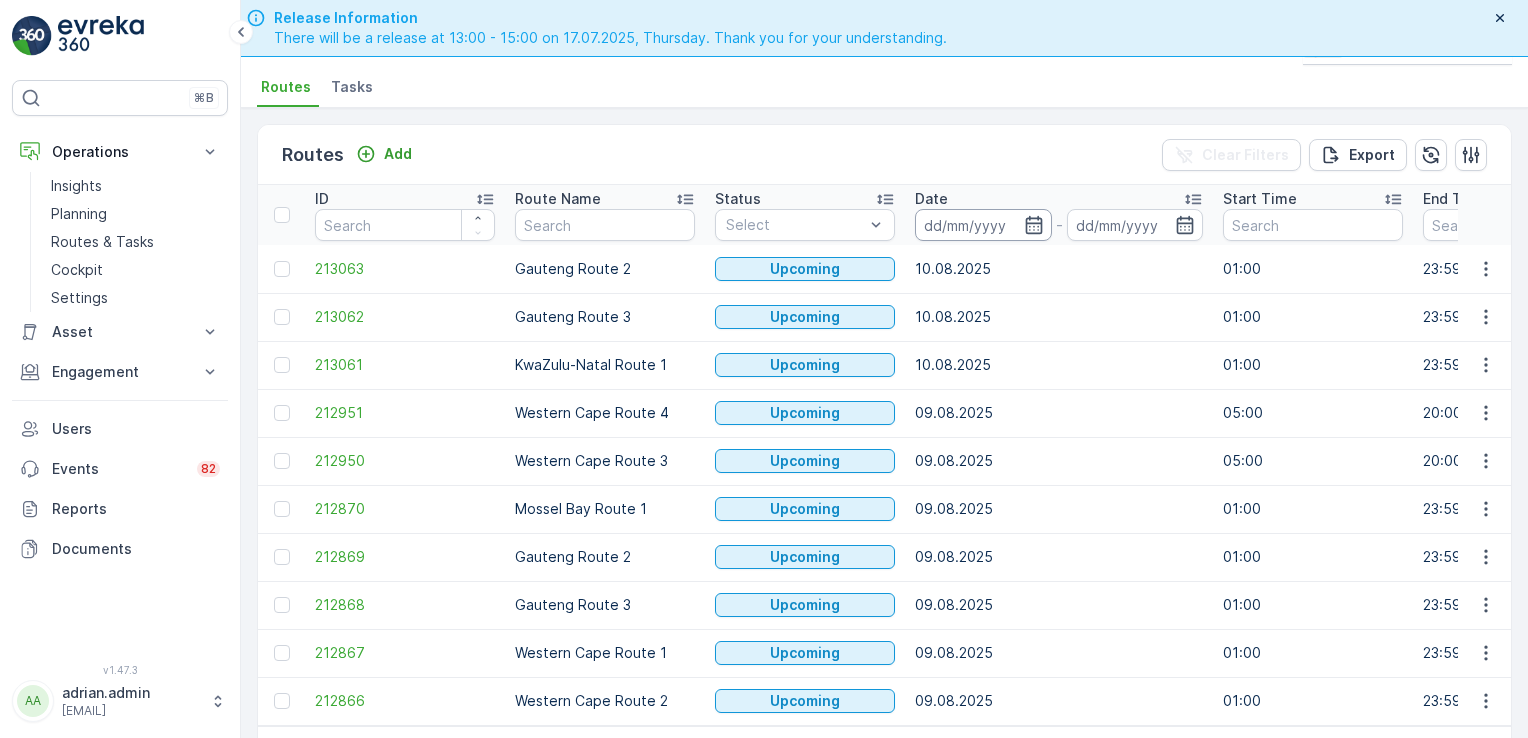 click at bounding box center (983, 225) 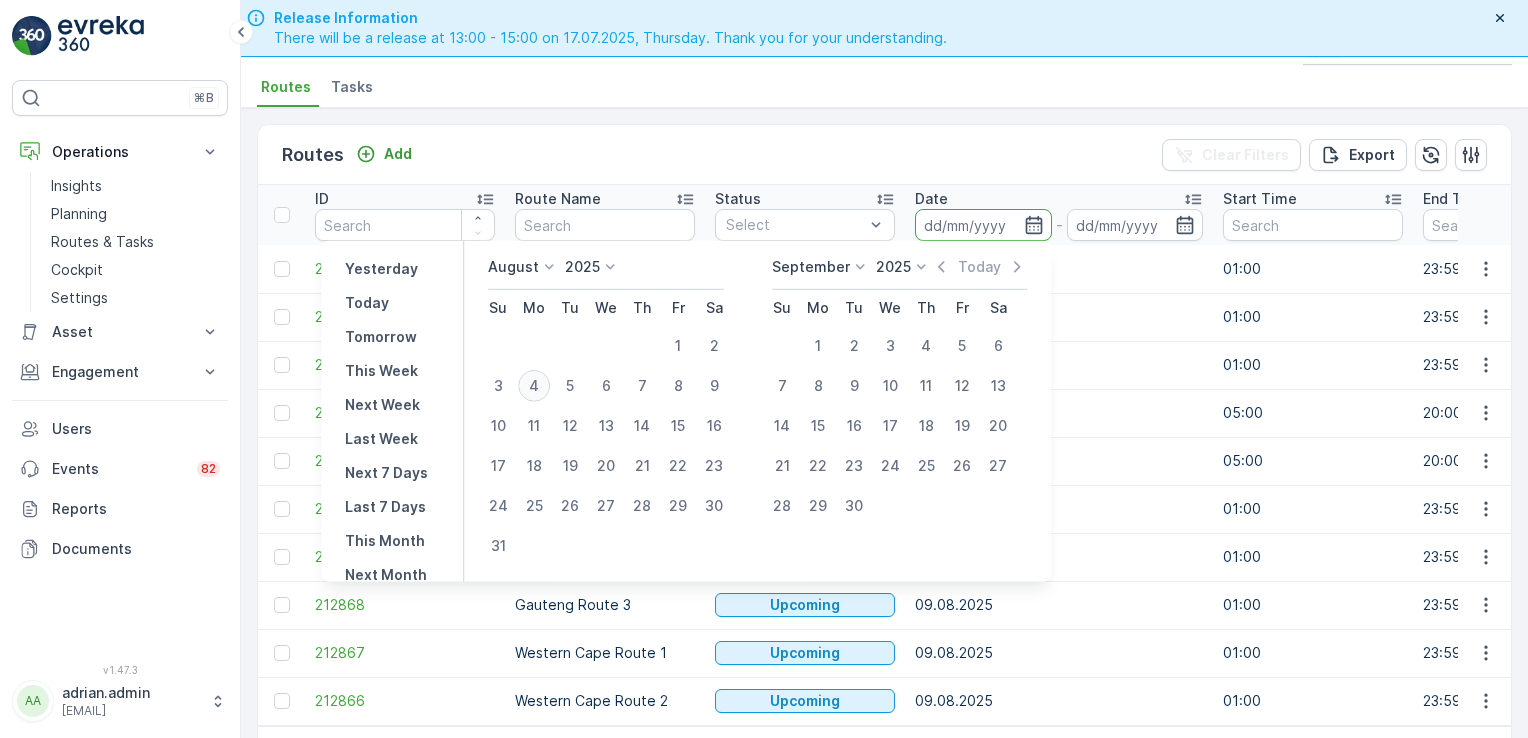 click on "4" at bounding box center [534, 386] 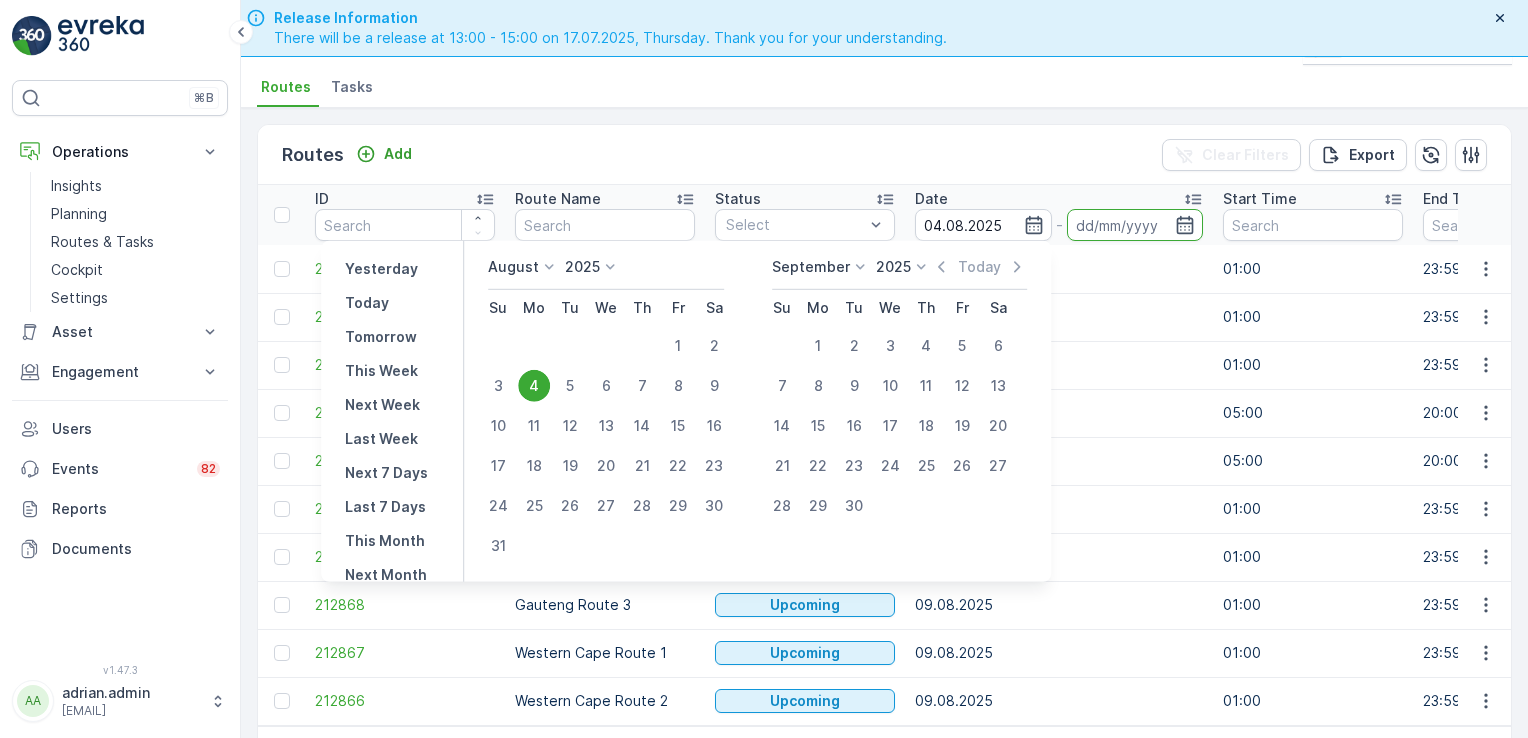 click on "4" at bounding box center (534, 386) 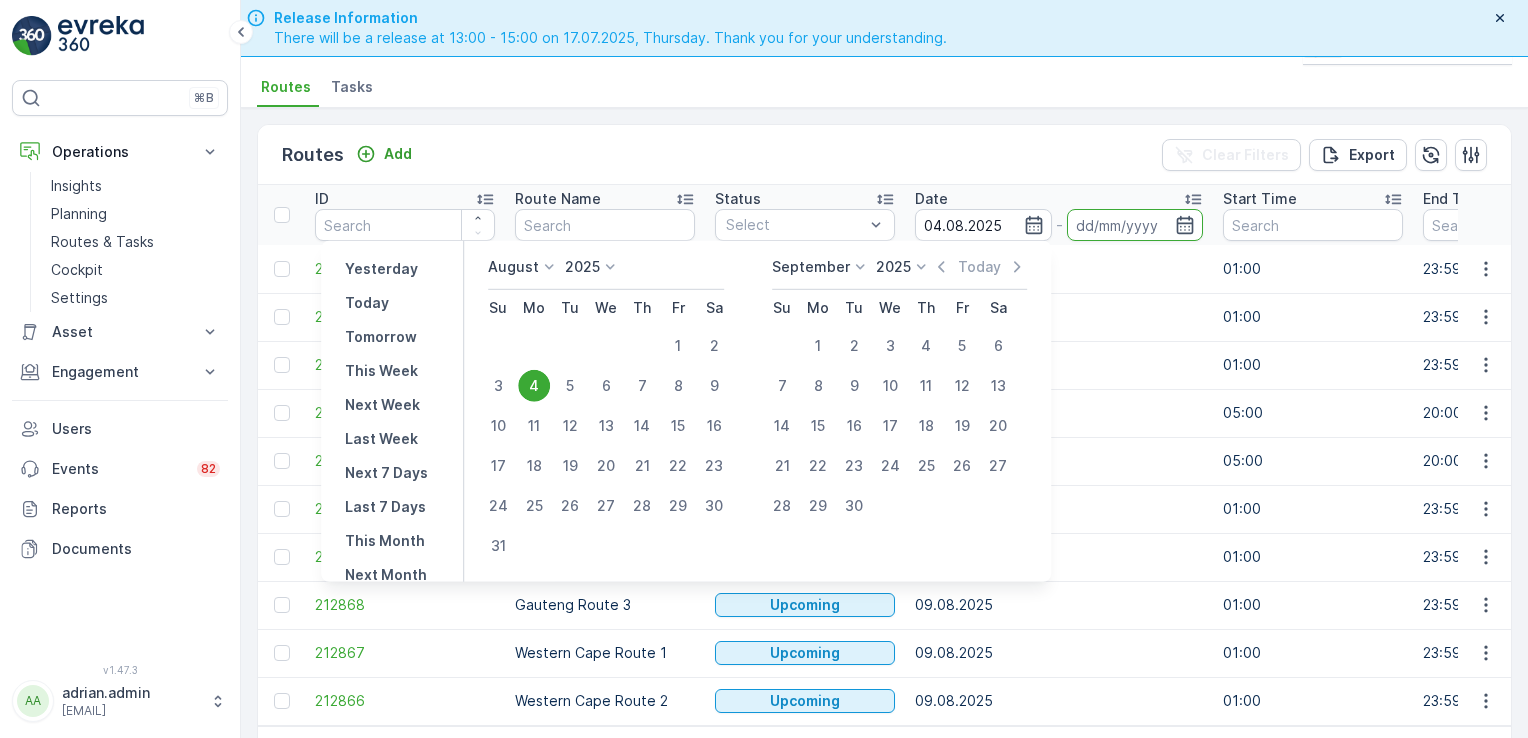 type on "04.08.2025" 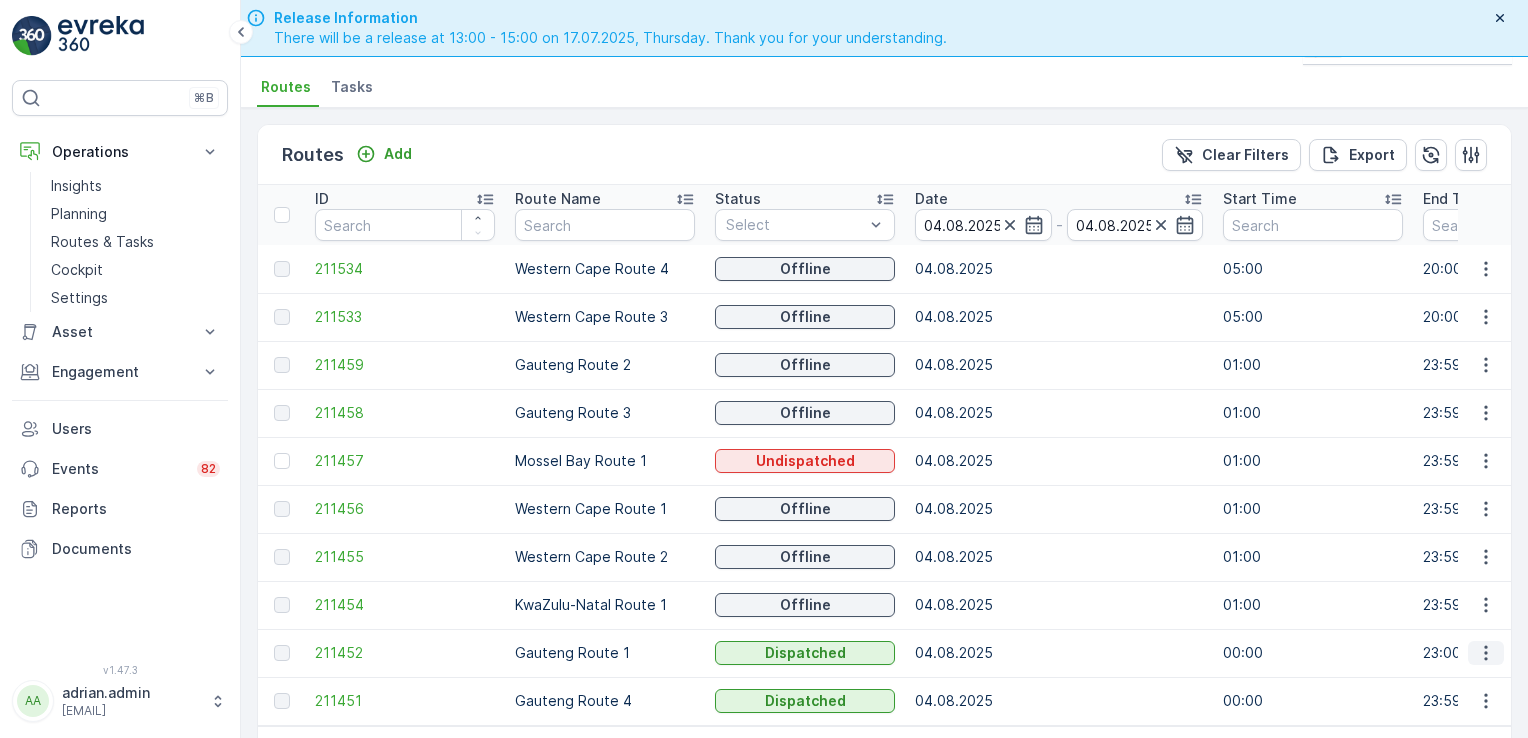 click 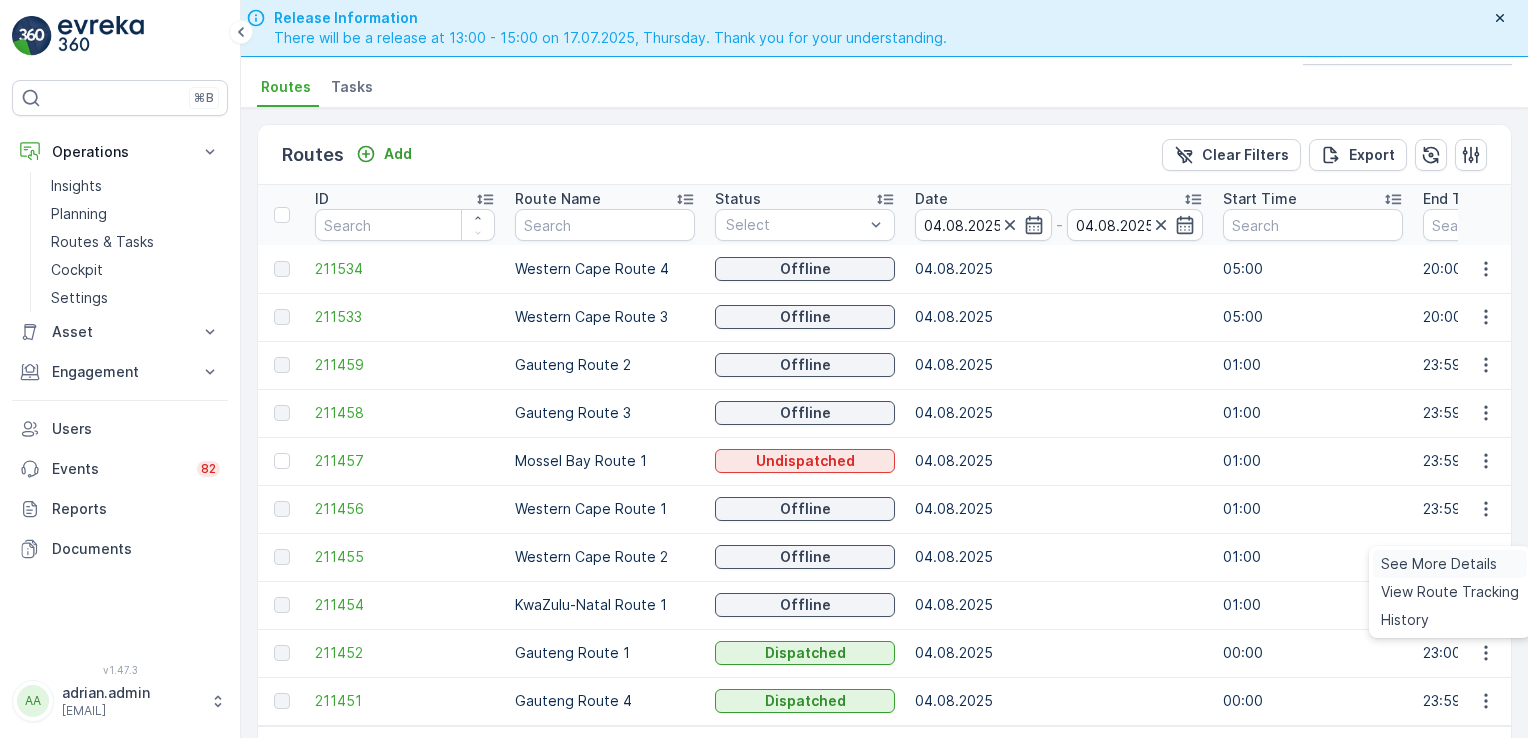 click on "See More Details" at bounding box center (1439, 564) 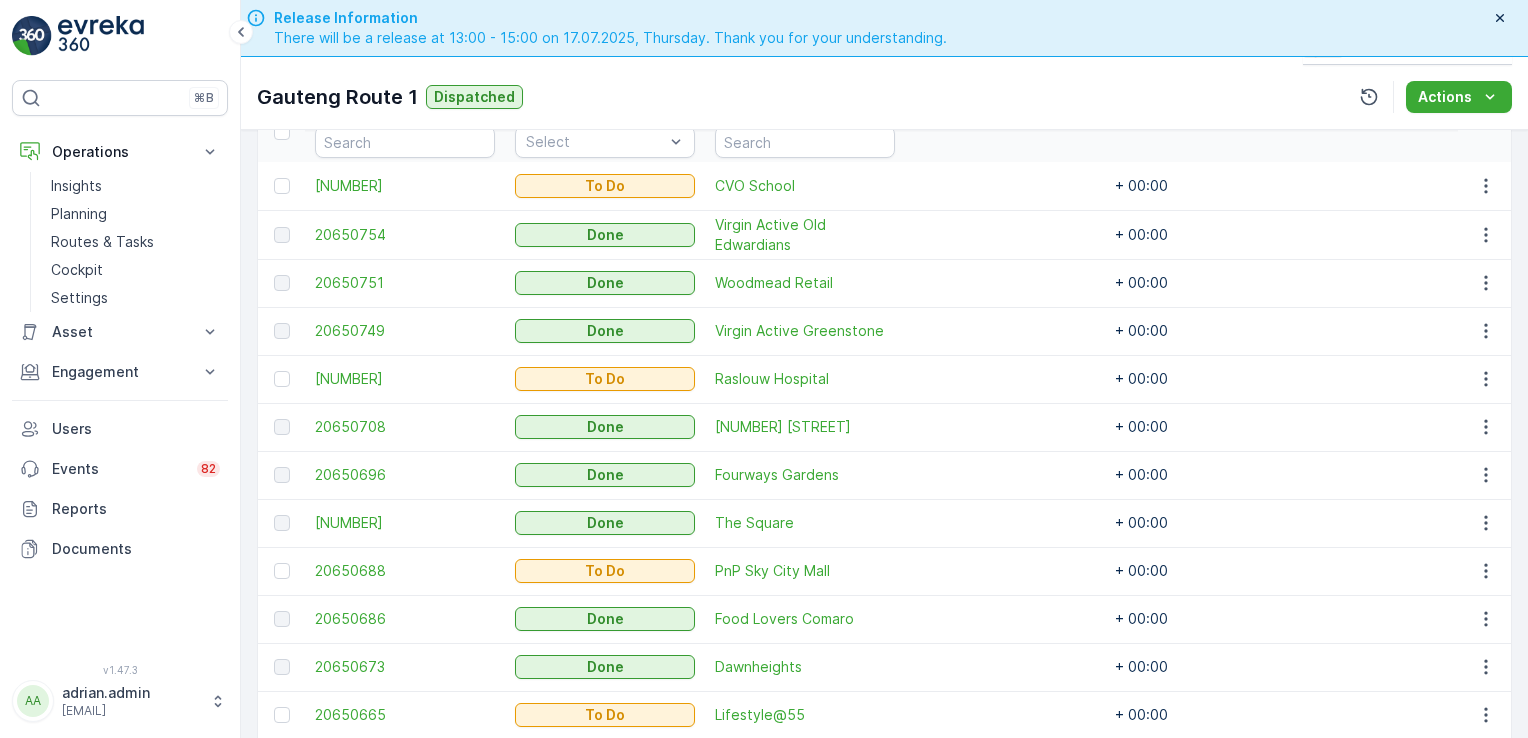 scroll, scrollTop: 598, scrollLeft: 0, axis: vertical 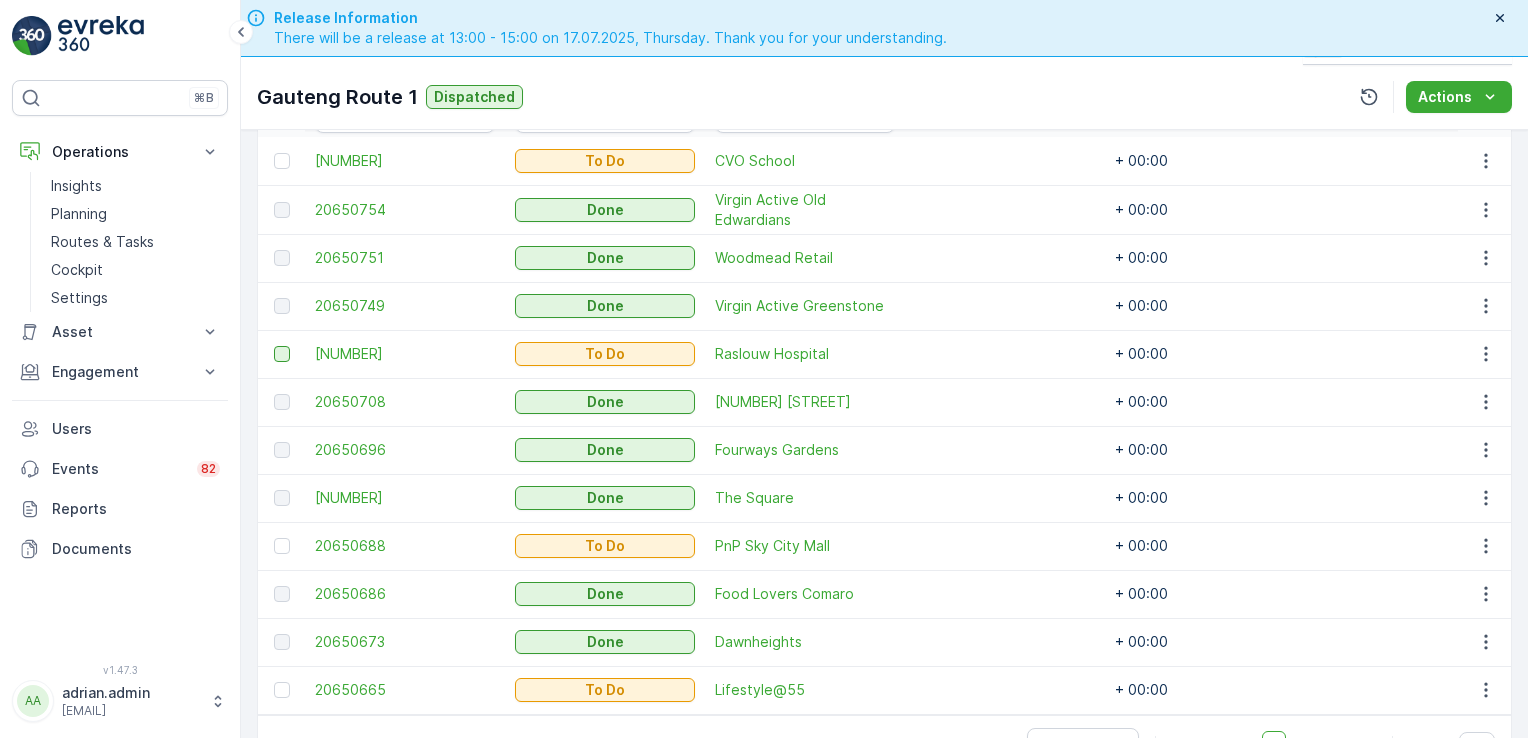 click at bounding box center [282, 354] 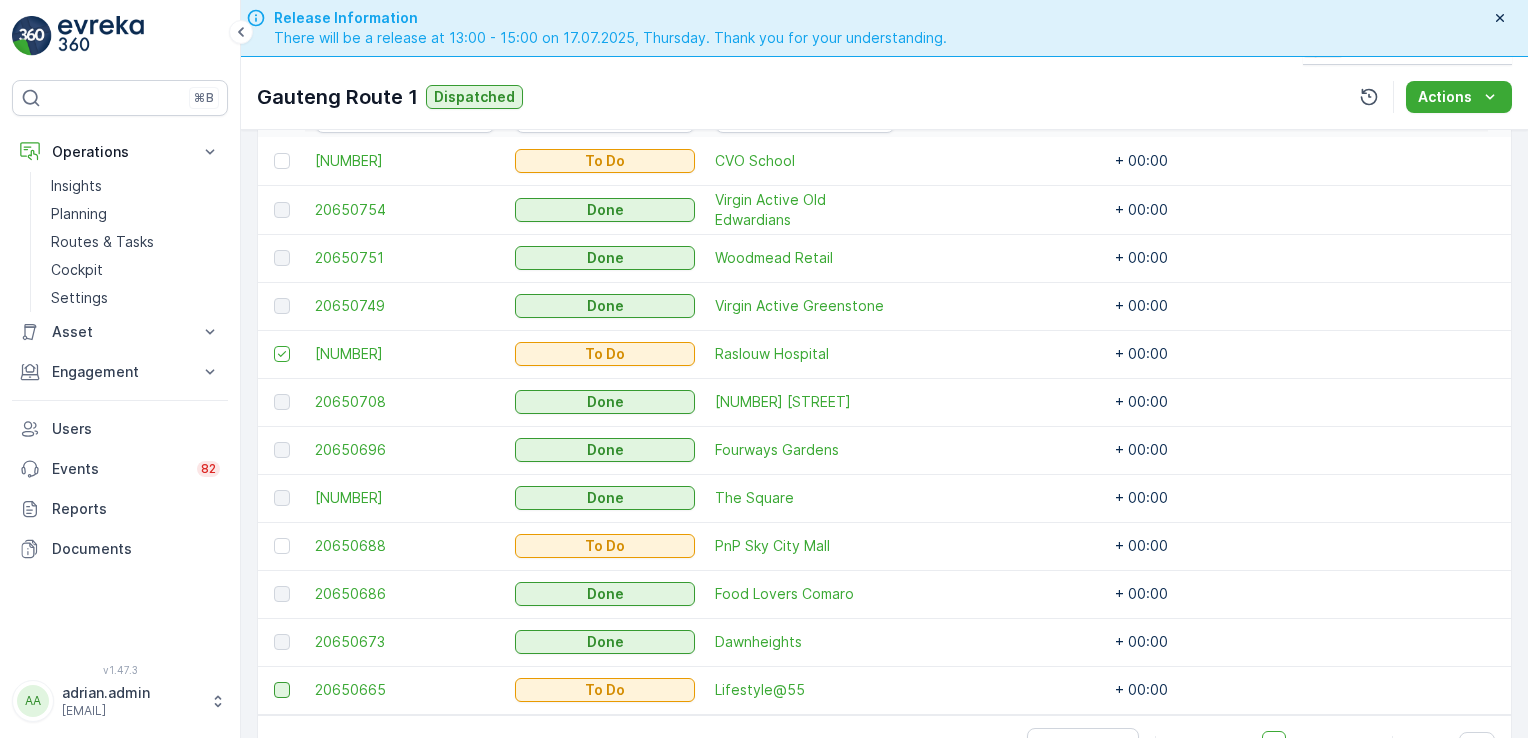 click at bounding box center (282, 690) 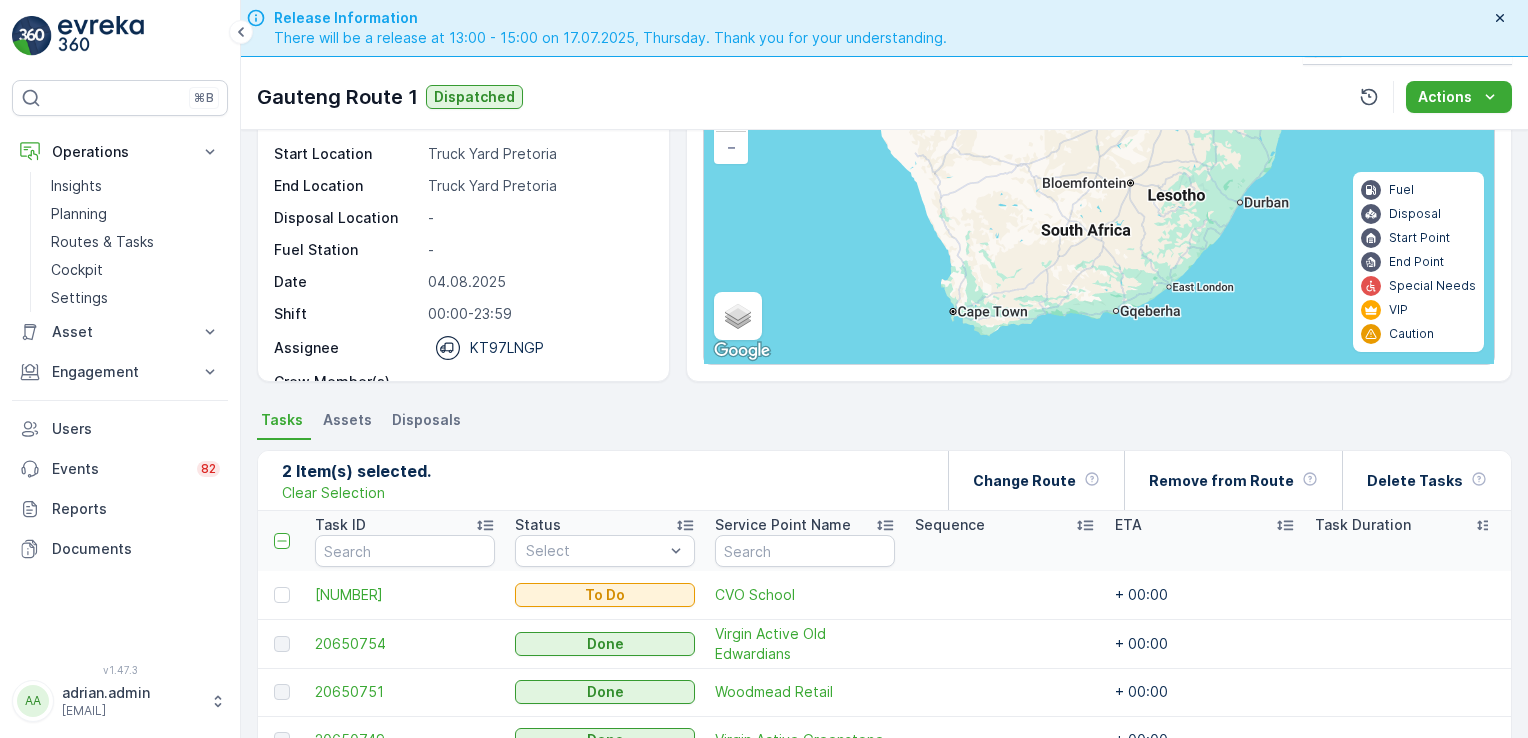 scroll, scrollTop: 152, scrollLeft: 0, axis: vertical 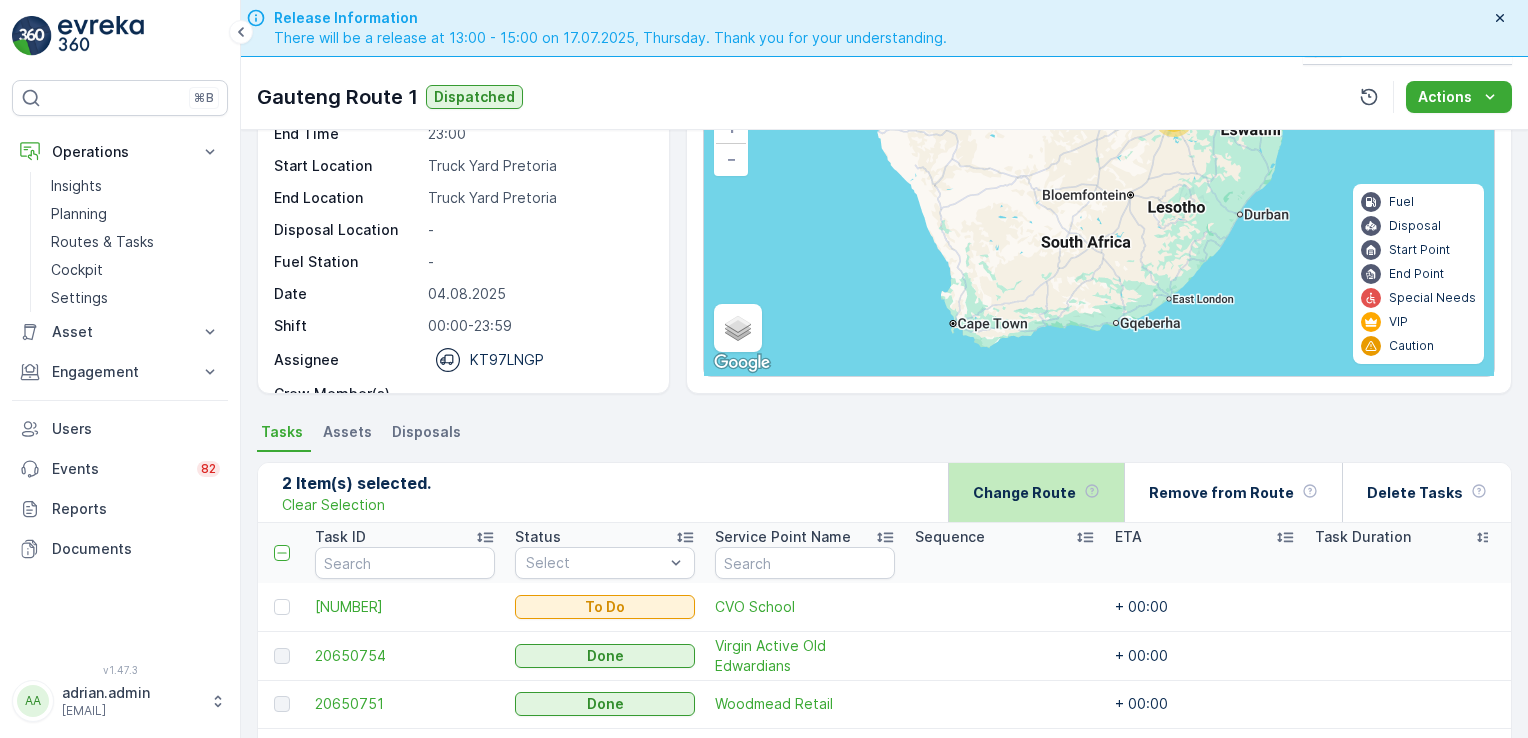 click on "Change Route" at bounding box center (1024, 493) 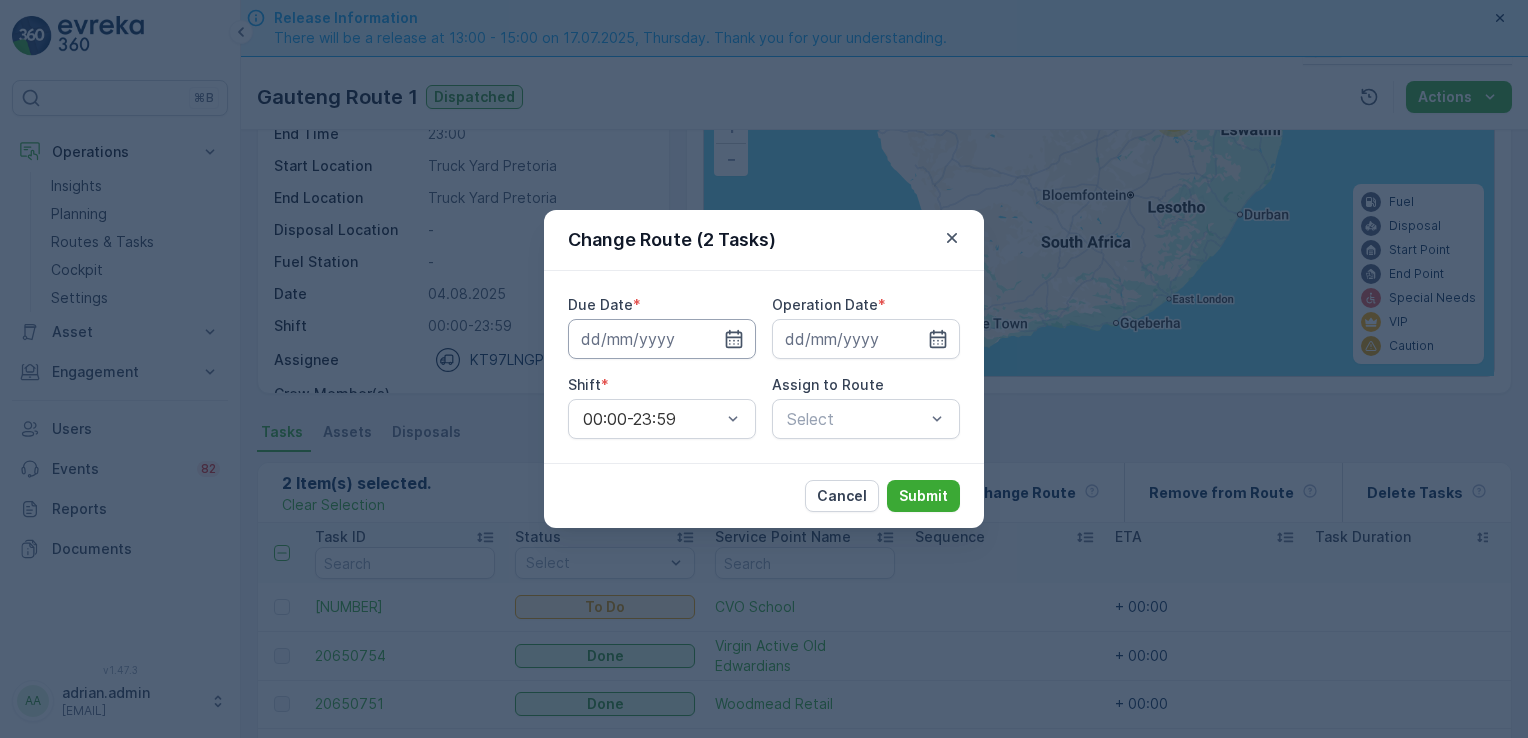 click at bounding box center (662, 339) 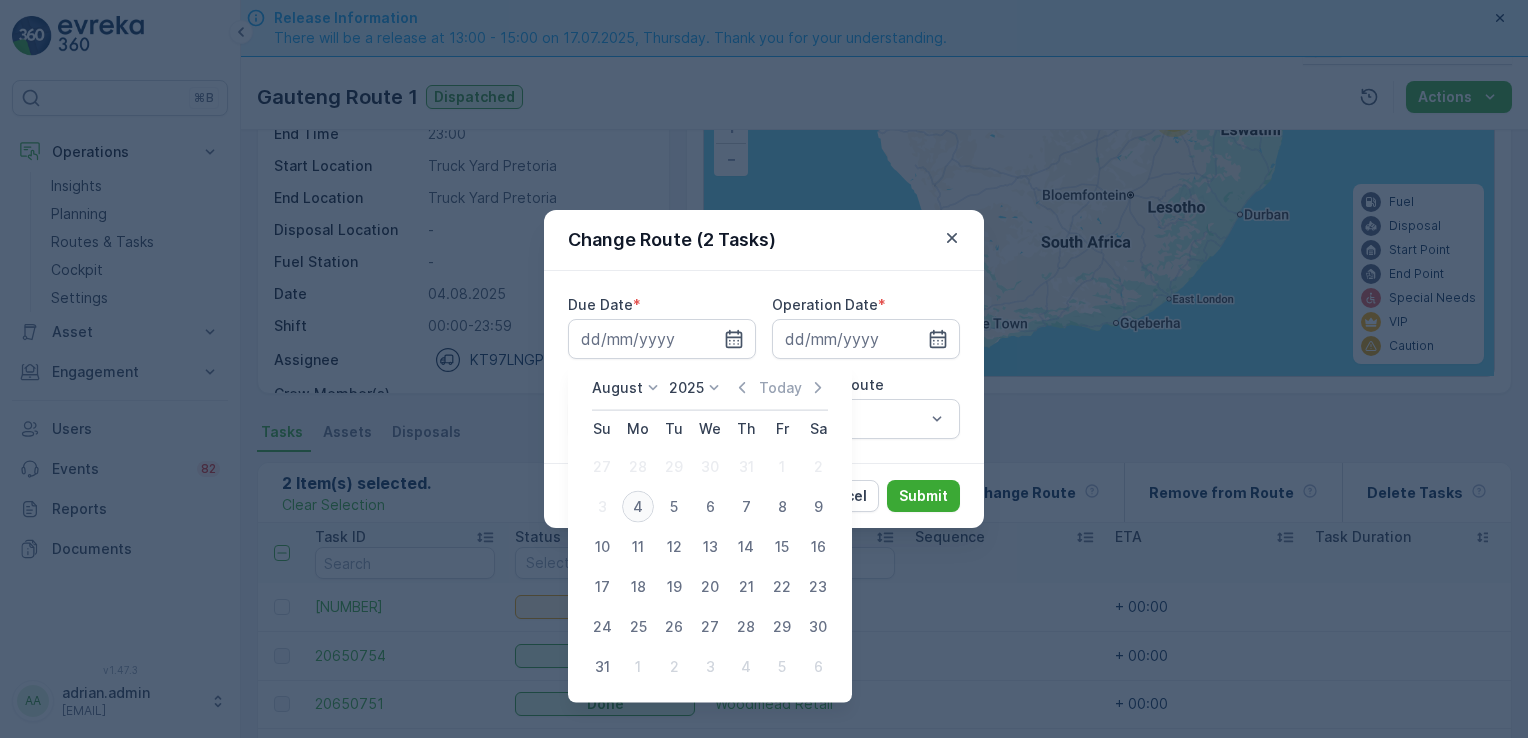 click on "4" at bounding box center (638, 507) 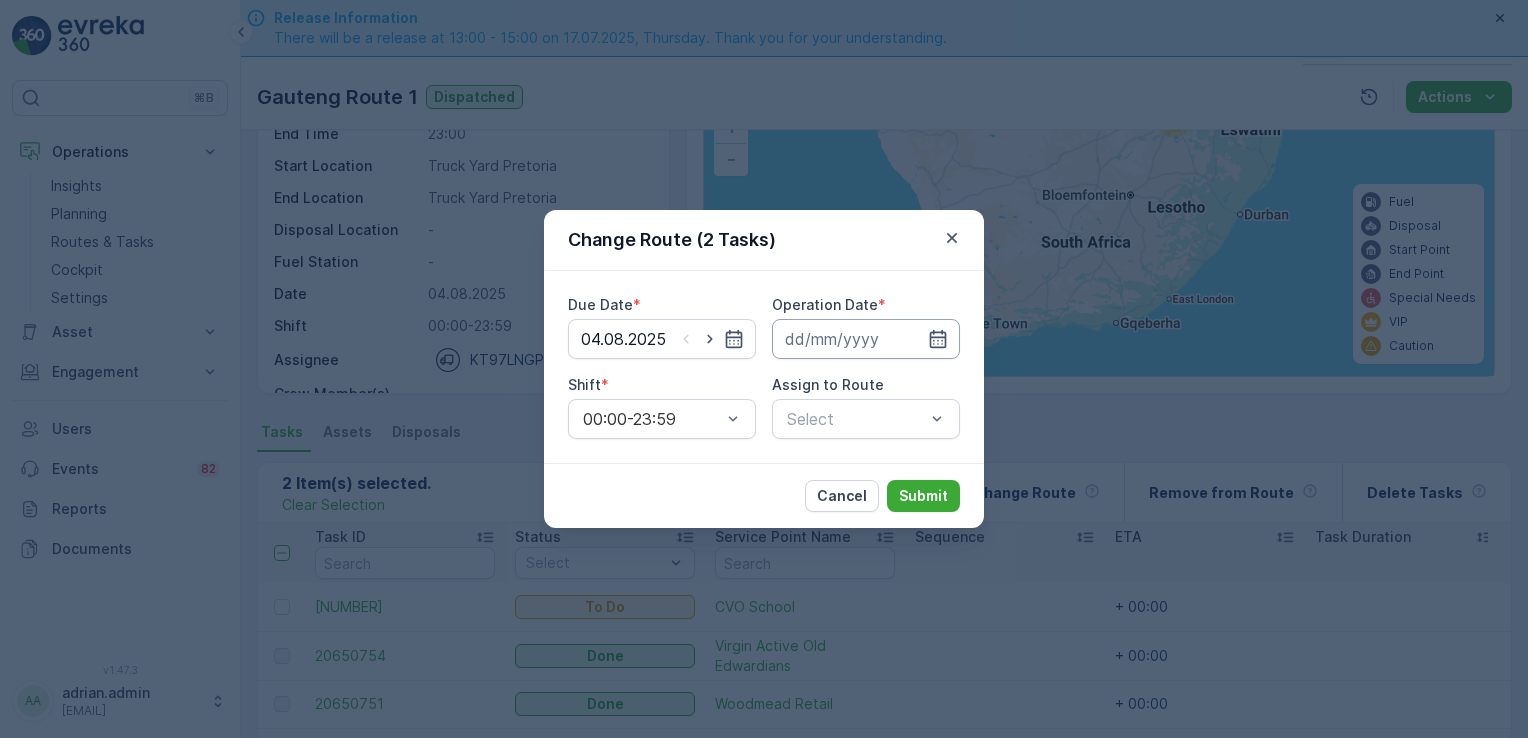click at bounding box center [866, 339] 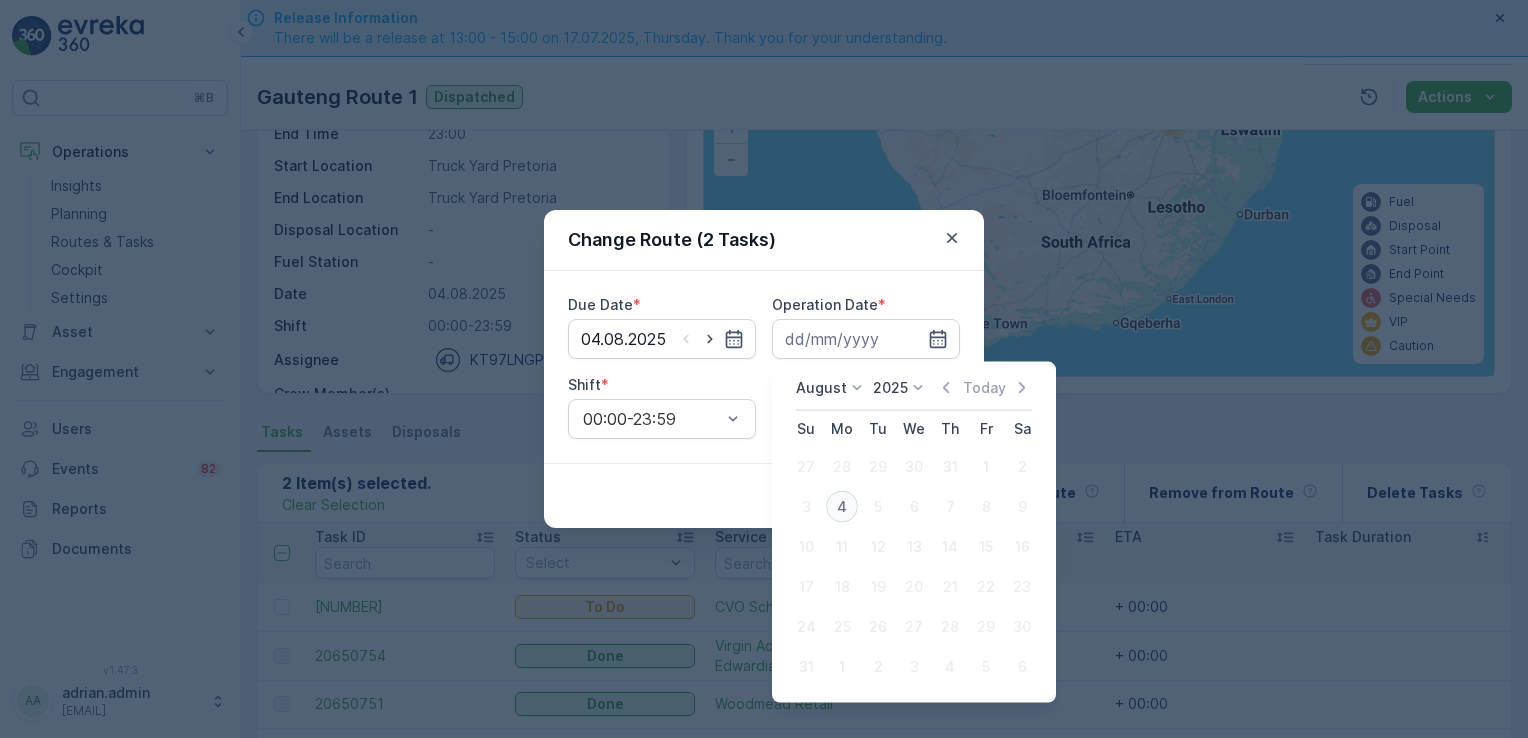 click on "4" at bounding box center (842, 507) 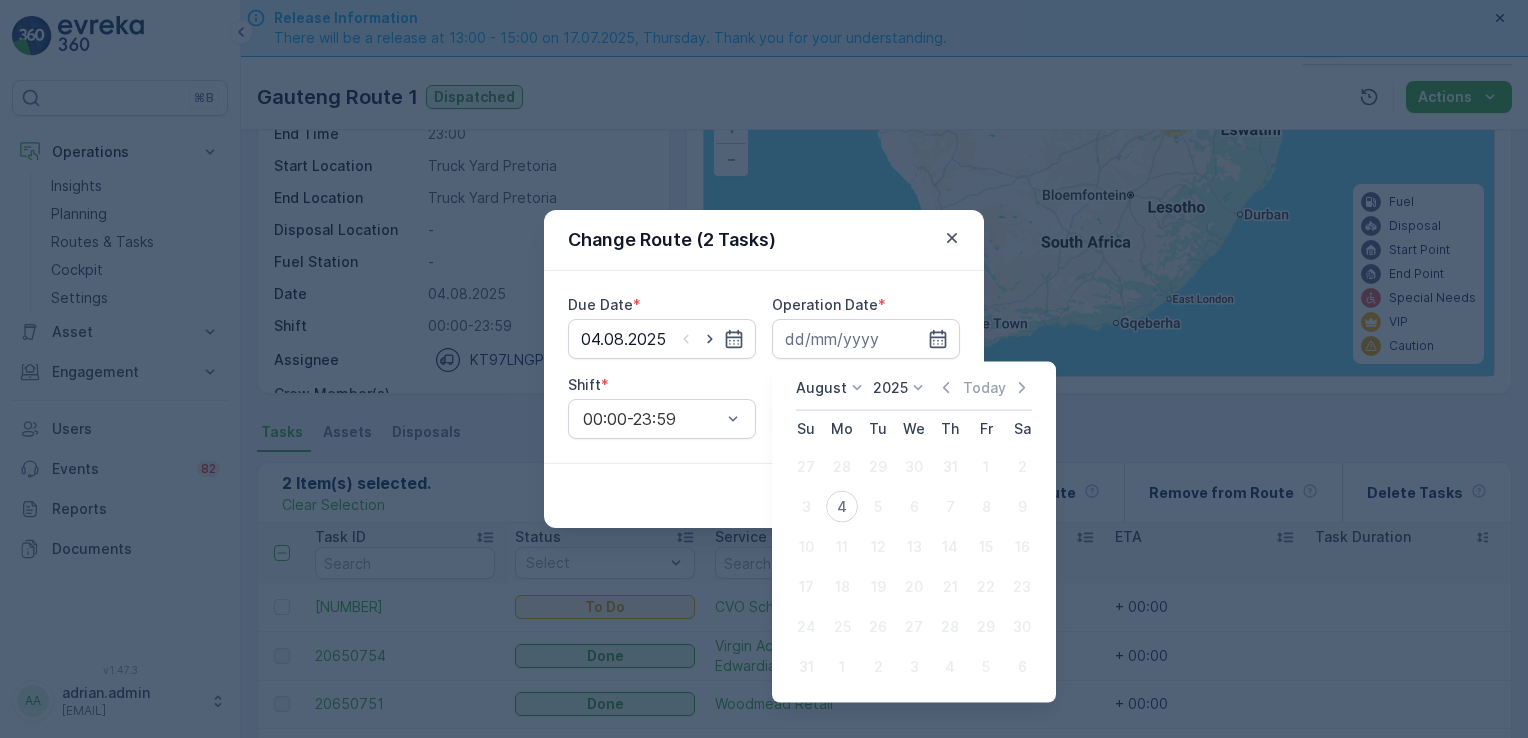 type on "04.08.2025" 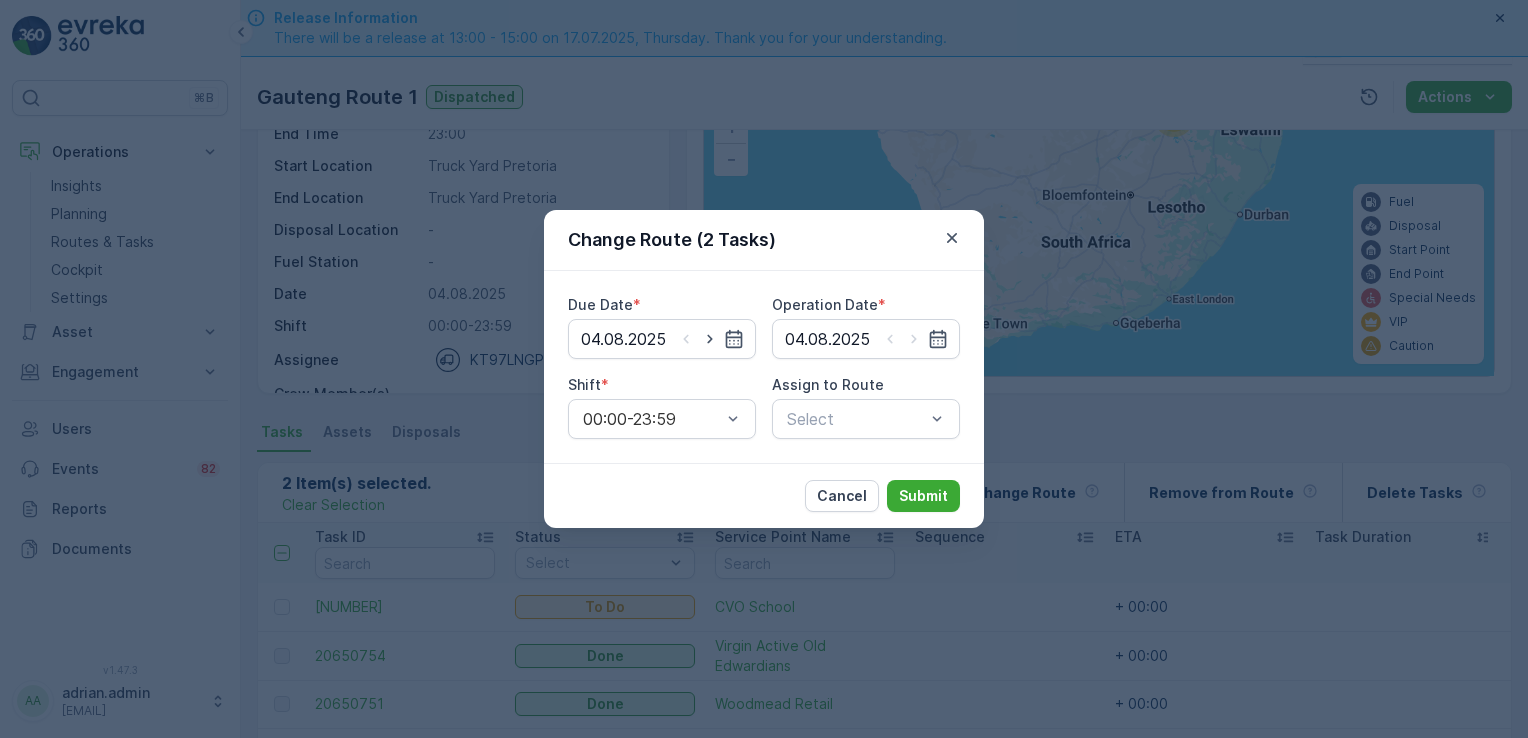 click on "Select" at bounding box center [866, 419] 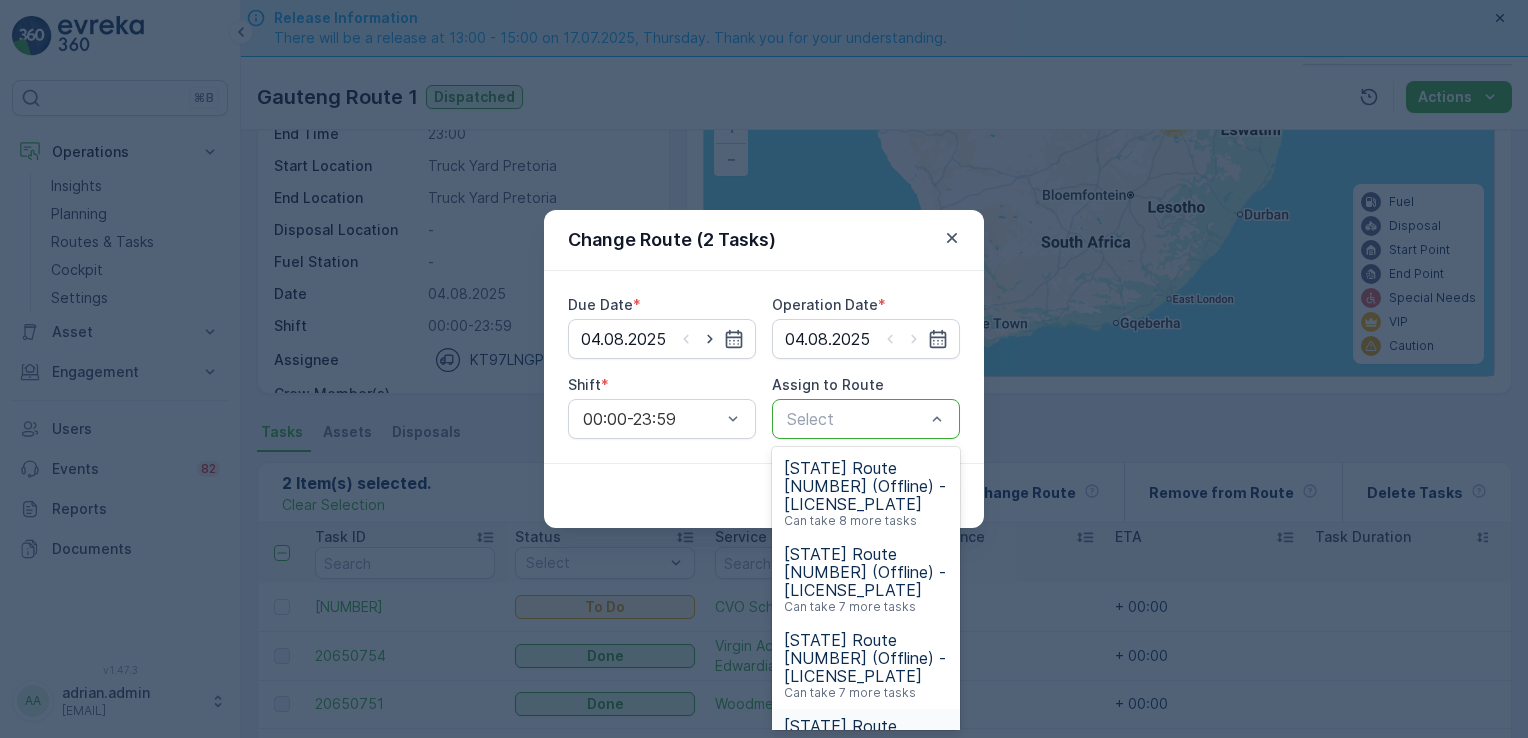 click on "[STATE] Route [NUMBER] (Dispatched) - [LICENSE_PLATE]" at bounding box center (866, 753) 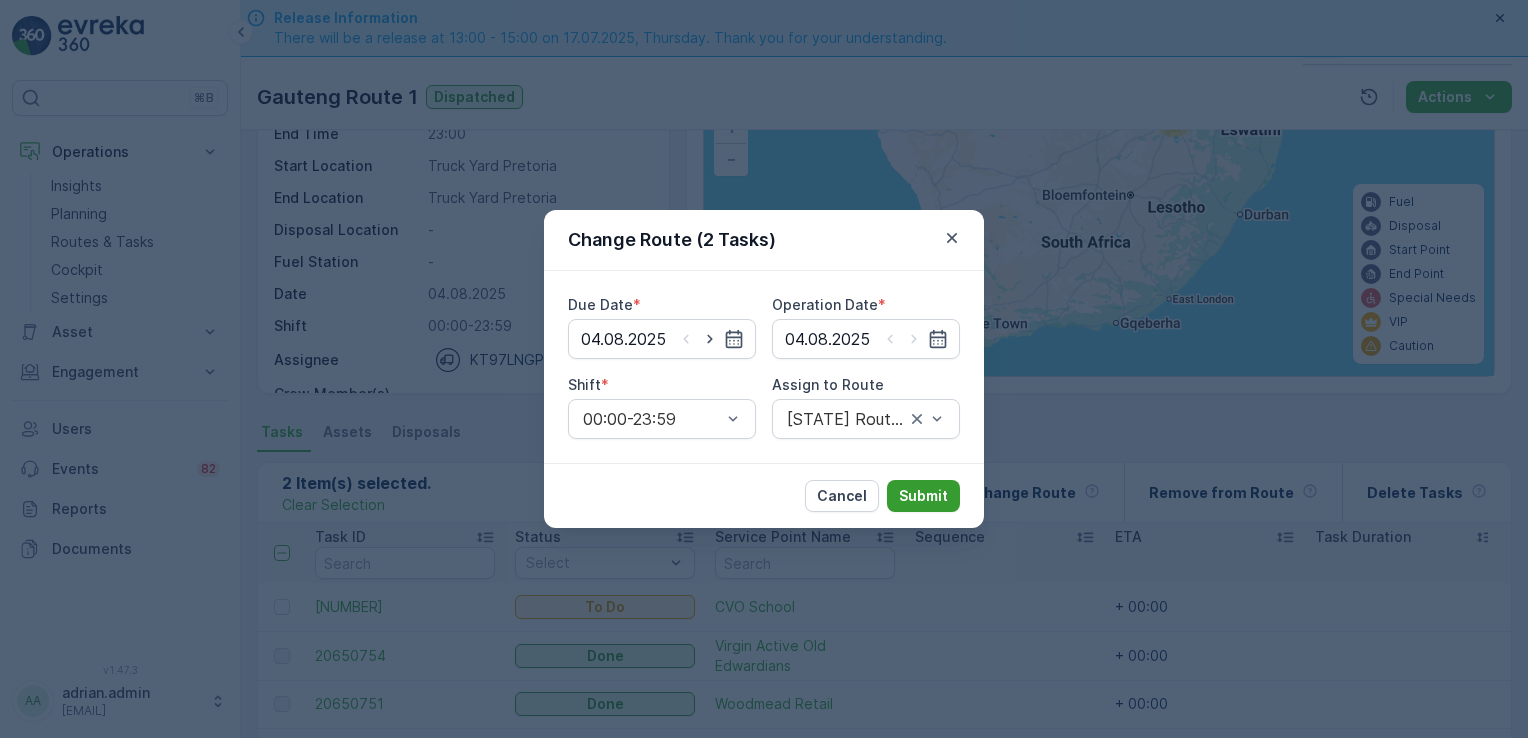 click on "Submit" at bounding box center [923, 496] 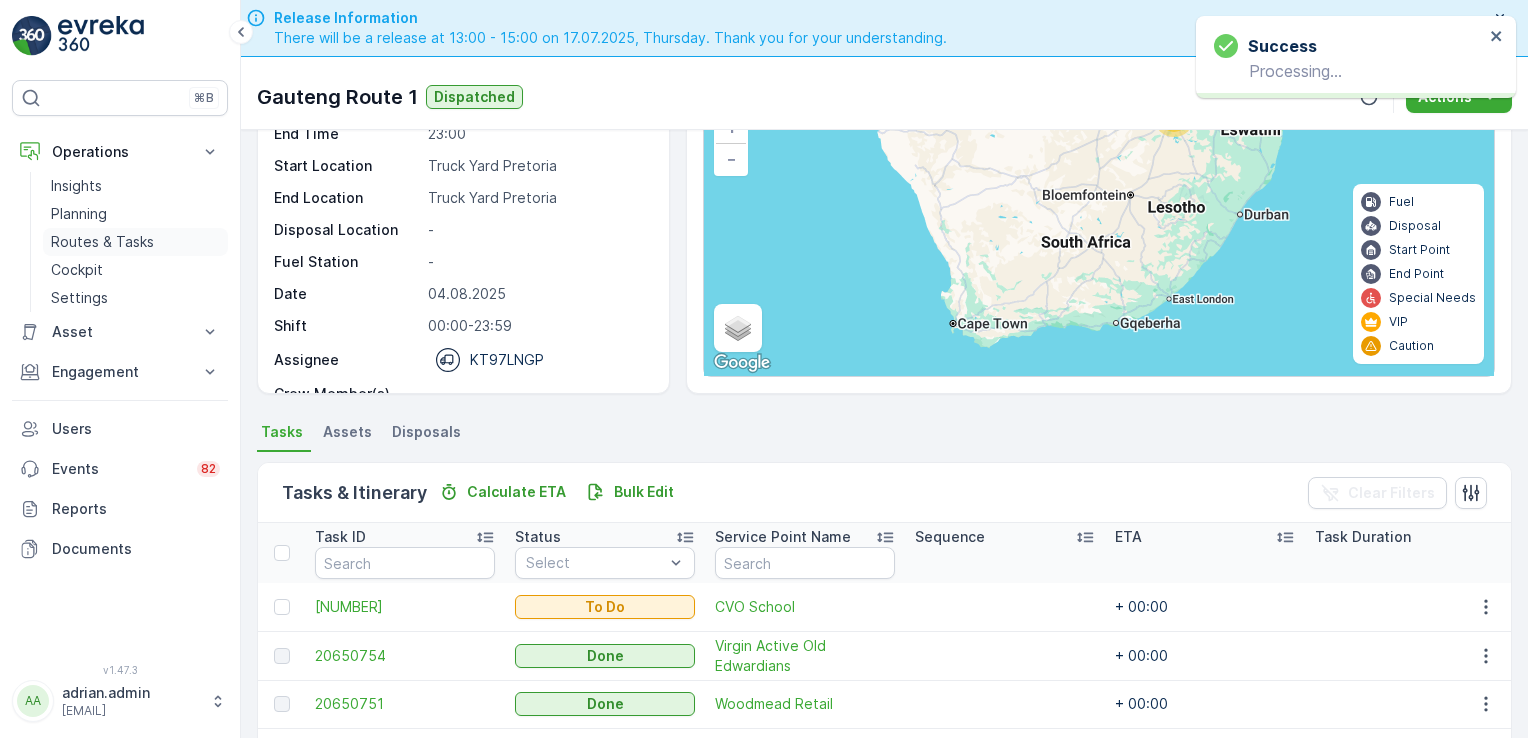 click on "Routes & Tasks" at bounding box center [102, 242] 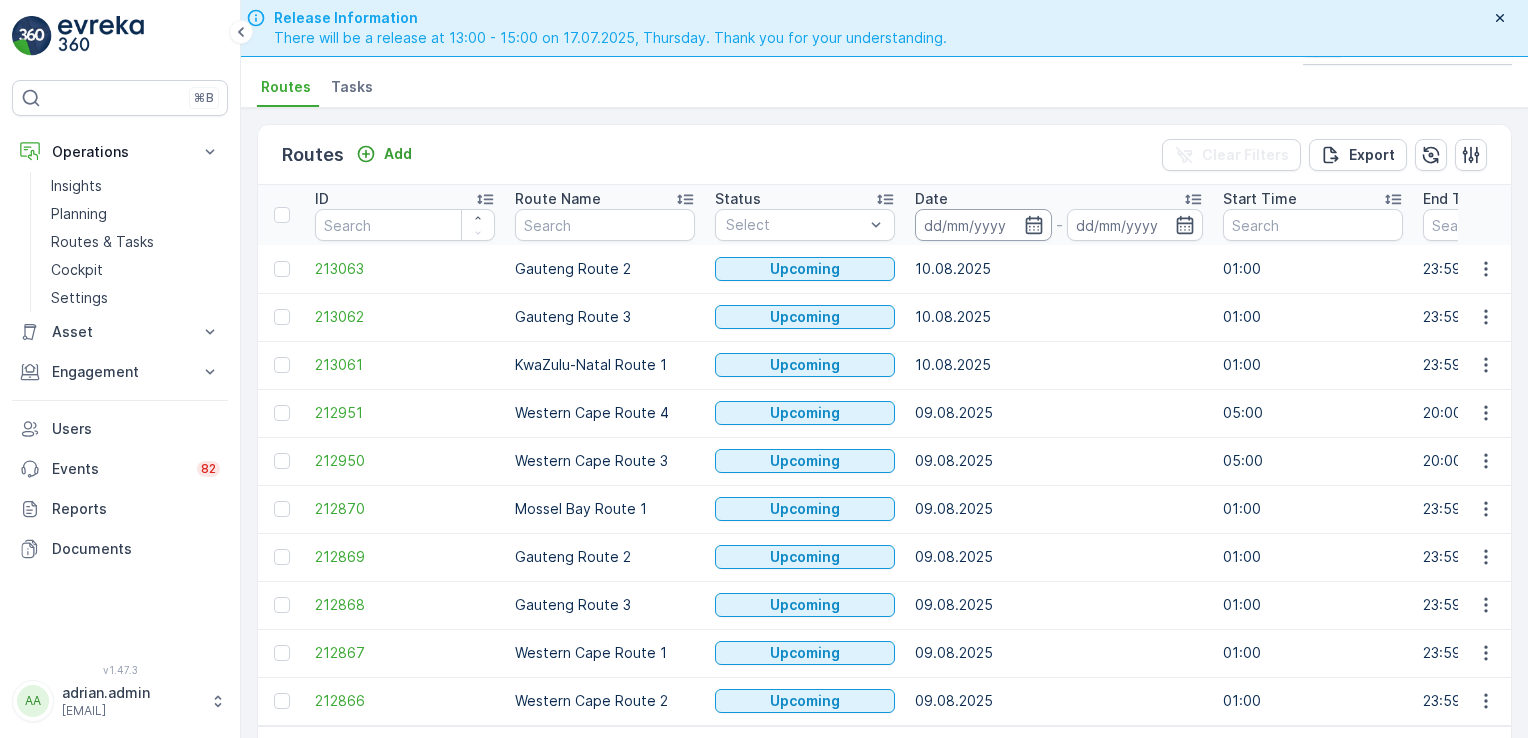 drag, startPoint x: 938, startPoint y: 223, endPoint x: 950, endPoint y: 223, distance: 12 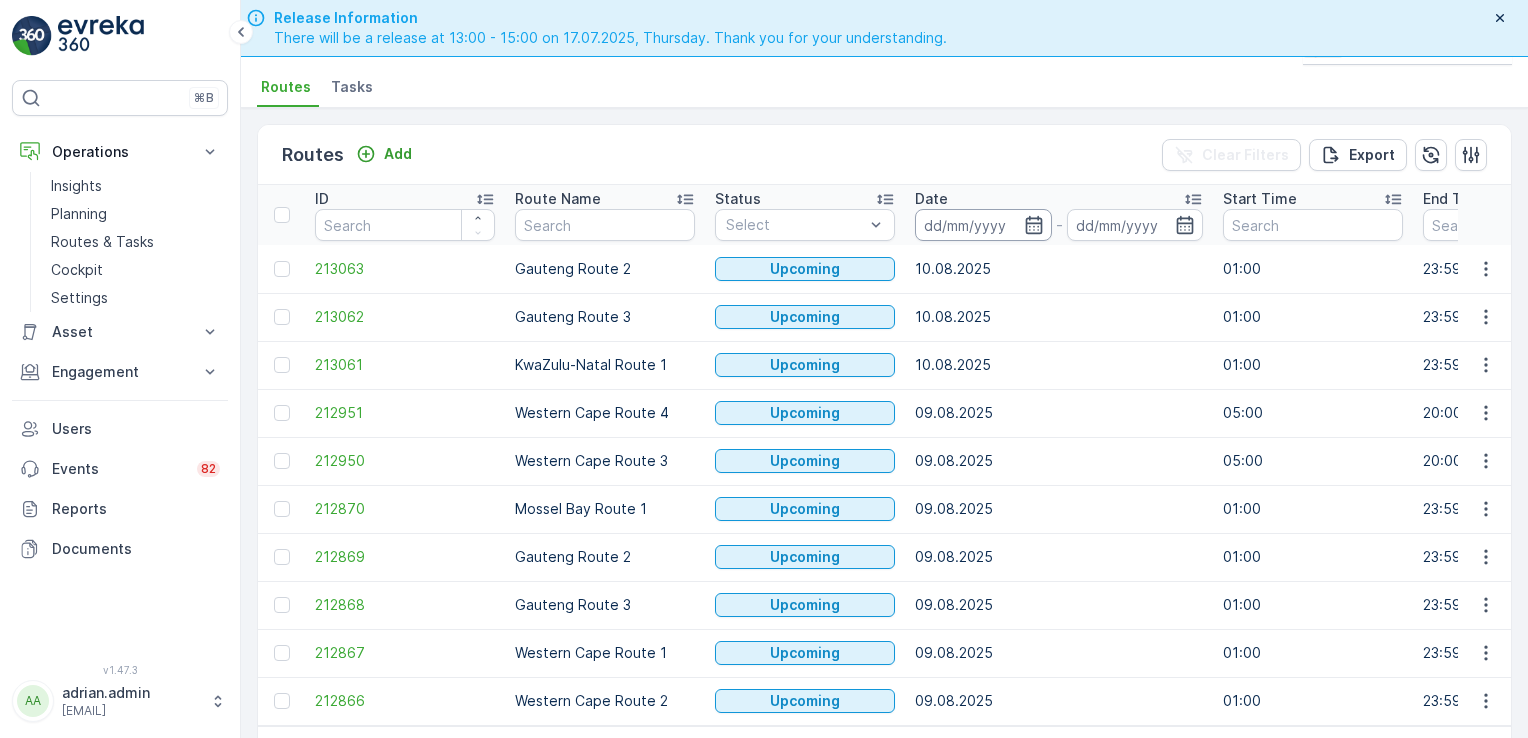 click at bounding box center (983, 225) 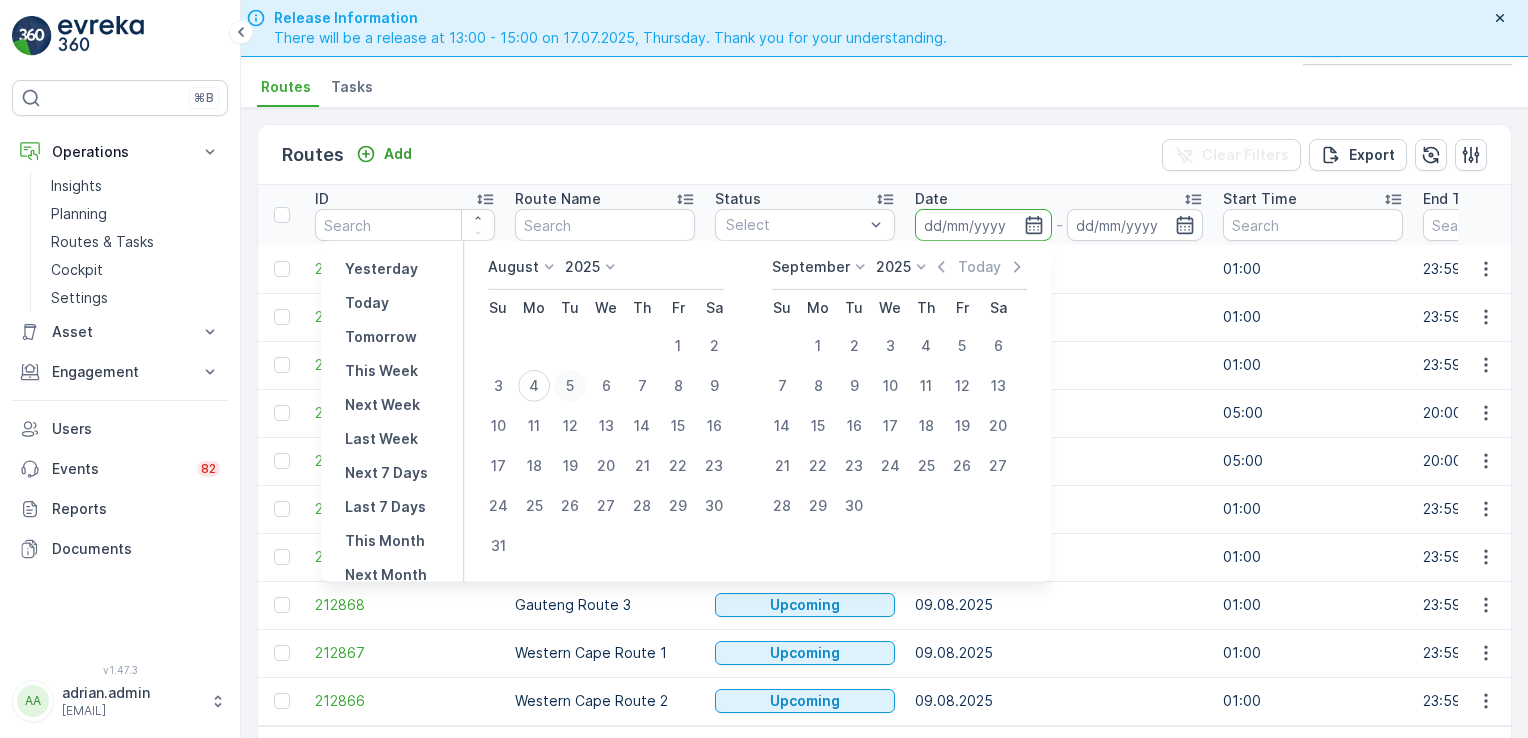 click on "5" at bounding box center (570, 386) 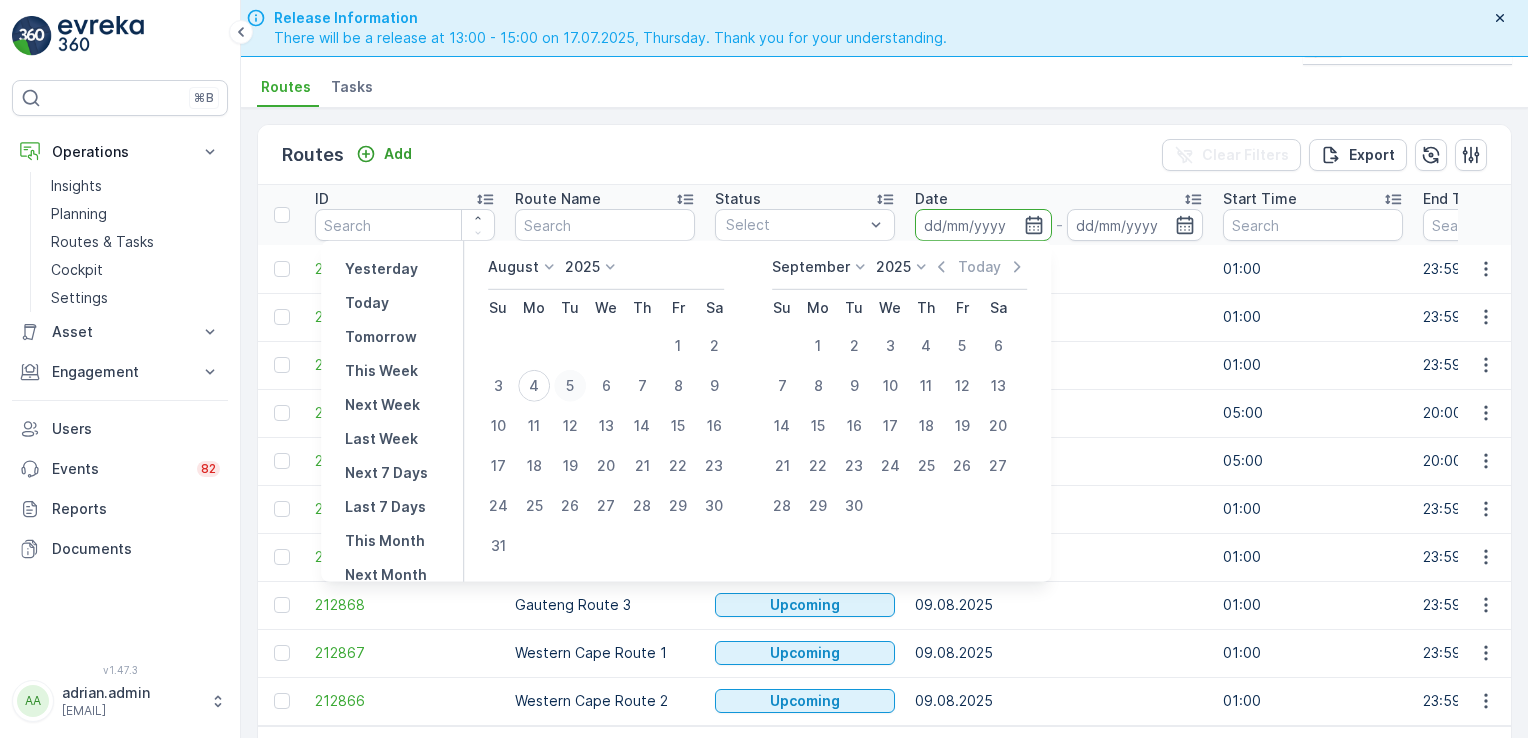 type on "05.08.2025" 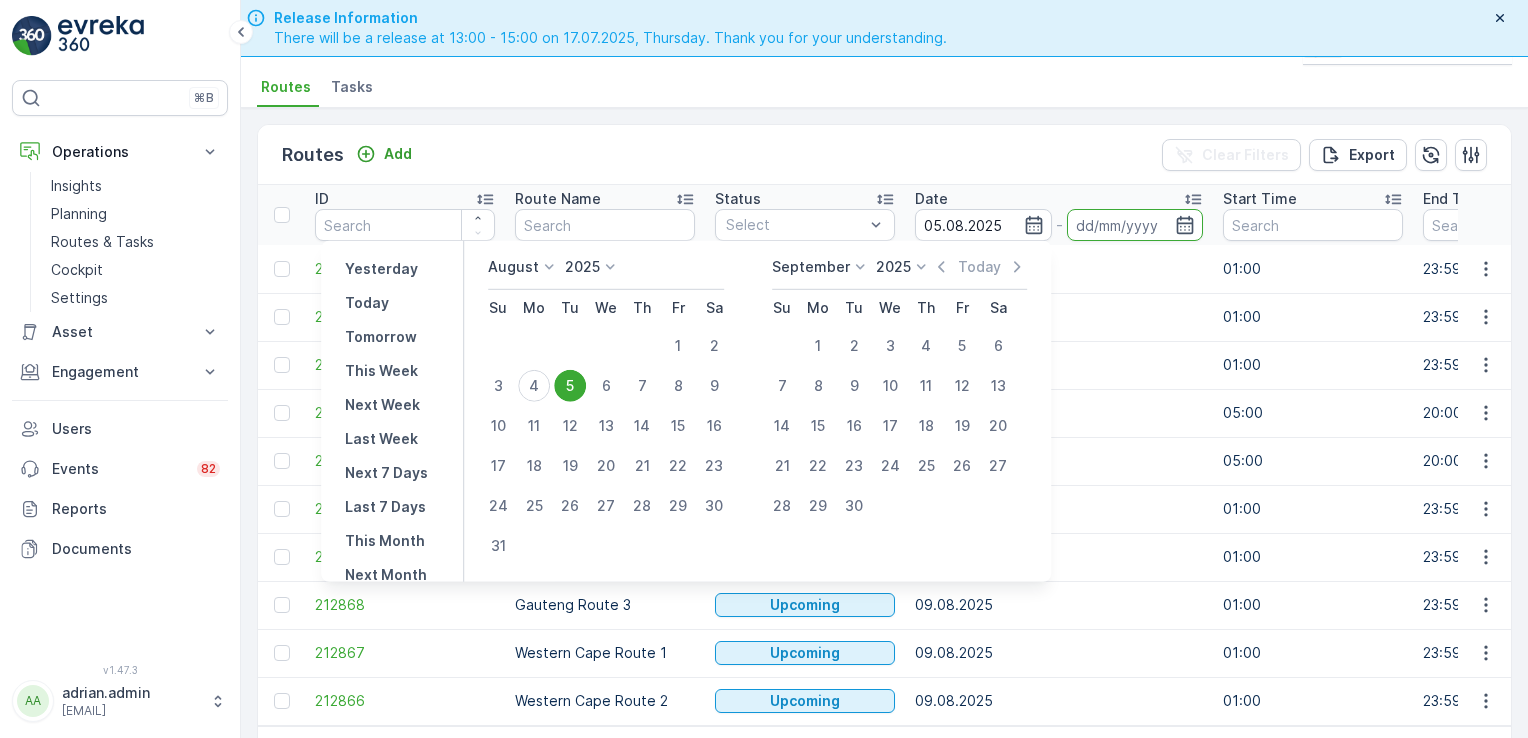 click on "5" at bounding box center (570, 386) 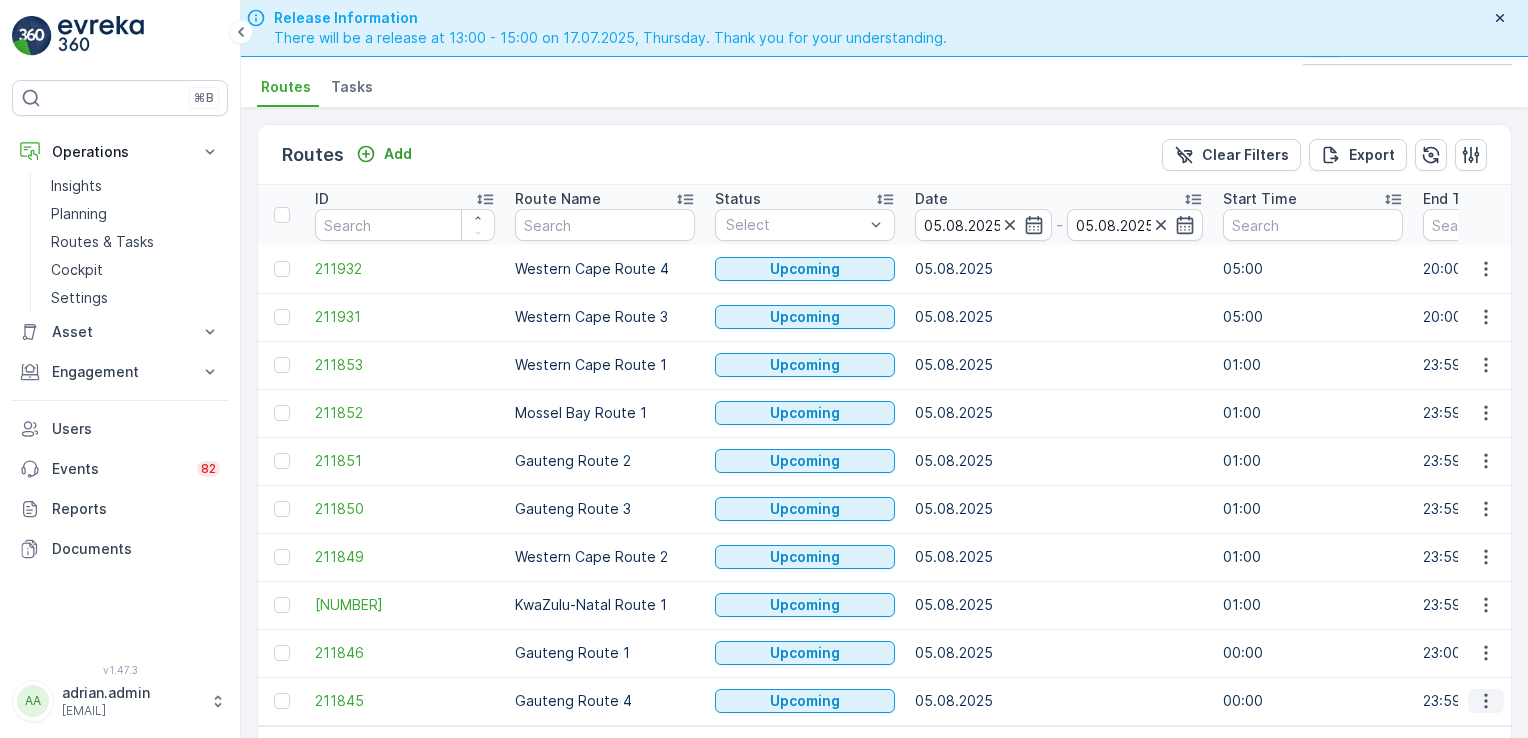 click 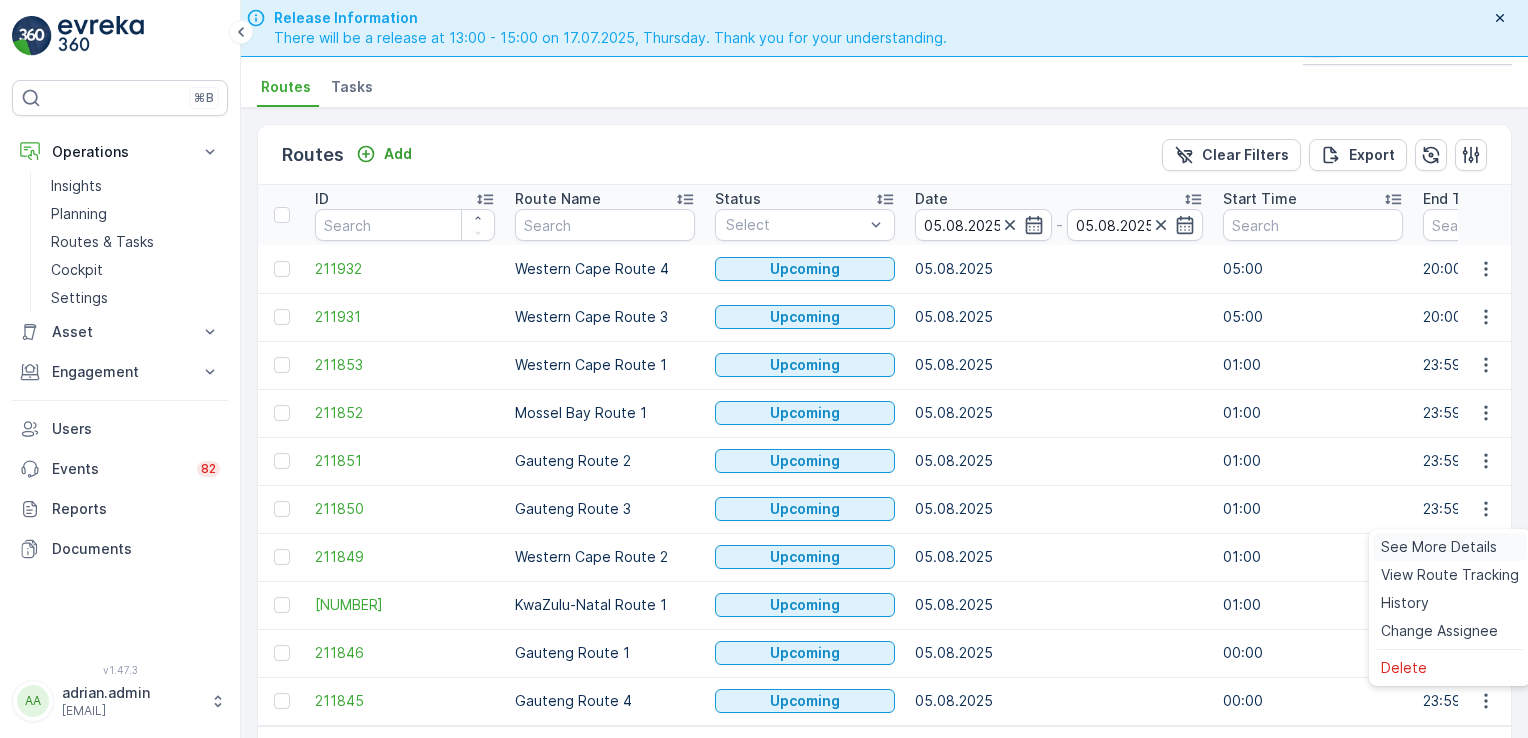 click on "See More Details" at bounding box center [1439, 547] 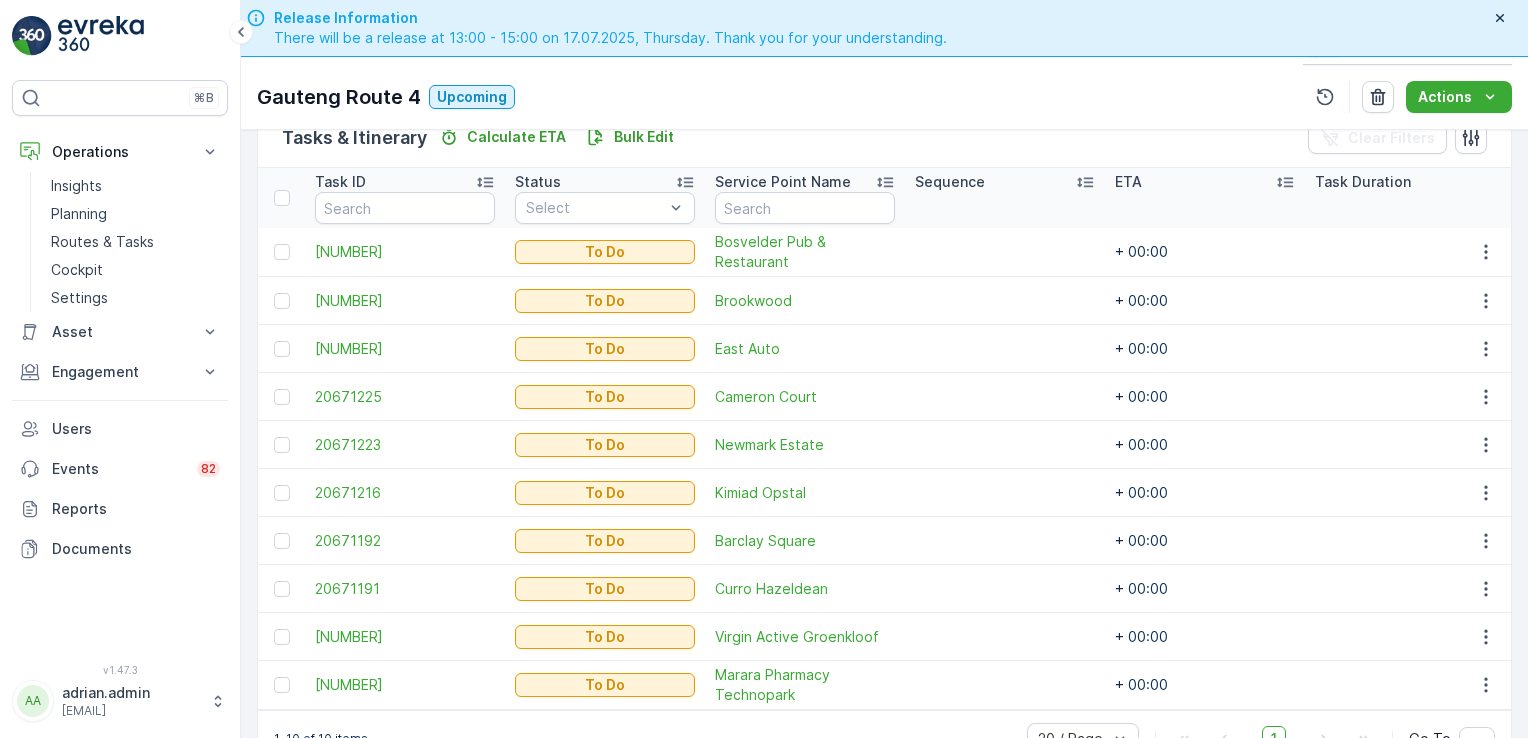scroll, scrollTop: 541, scrollLeft: 0, axis: vertical 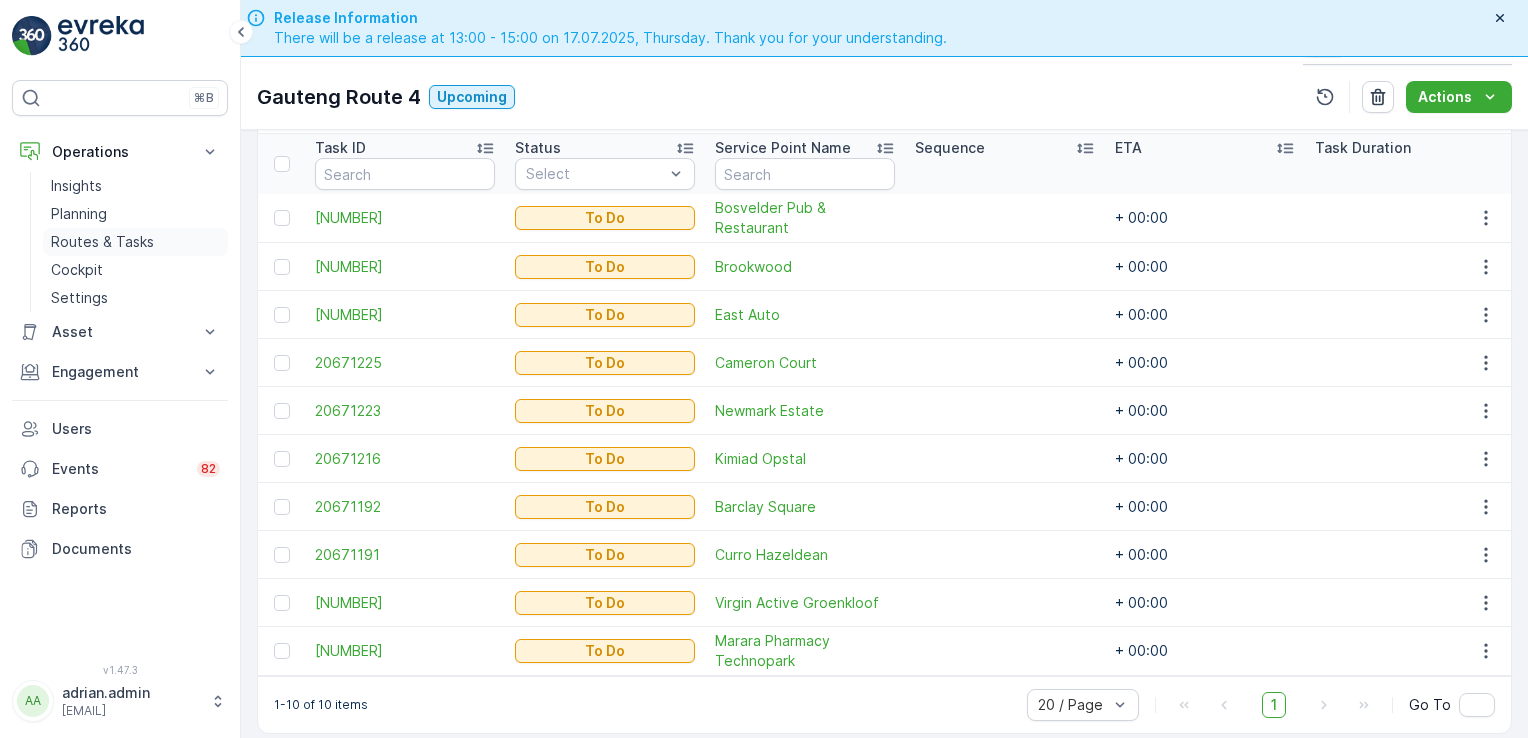 click on "Routes & Tasks" at bounding box center (102, 242) 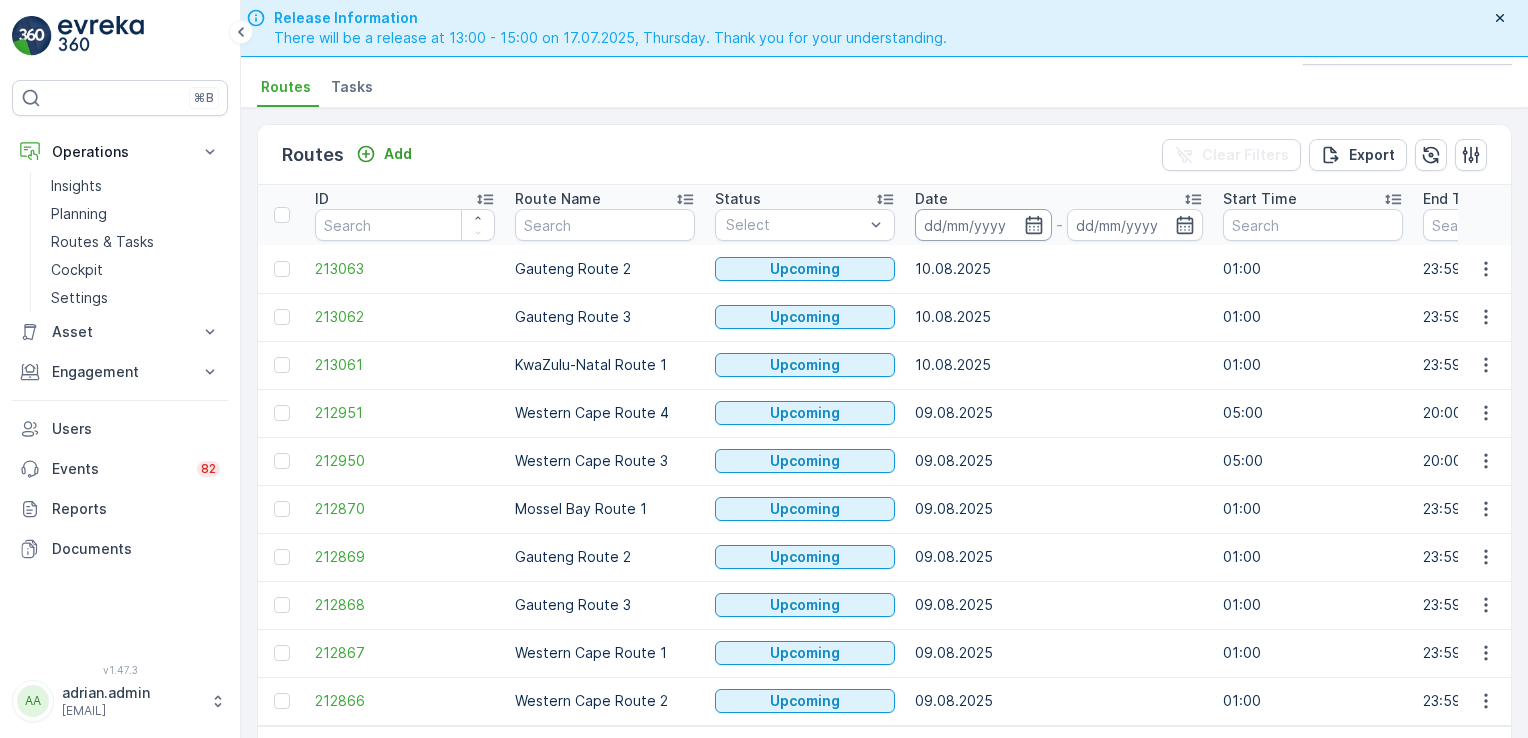 click at bounding box center (983, 225) 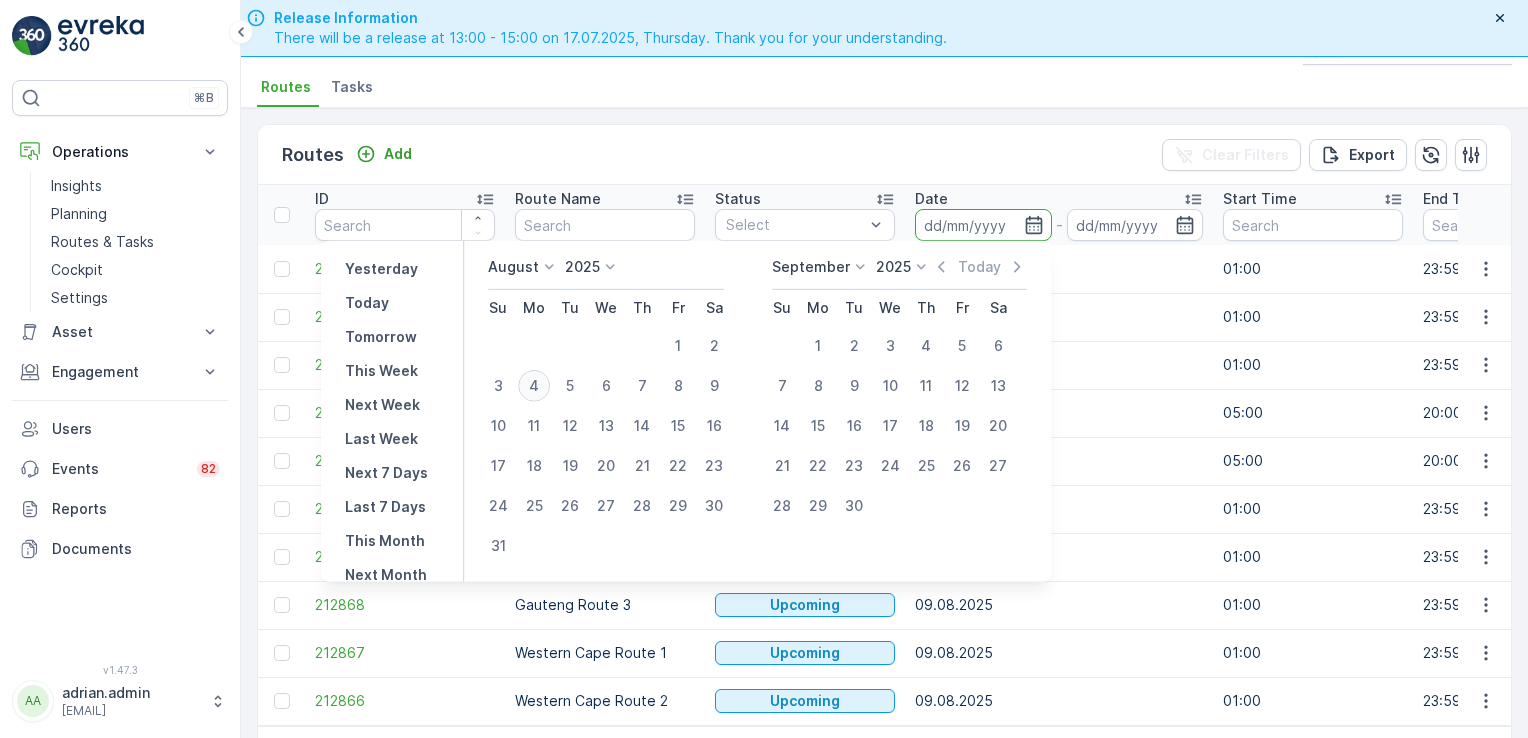 click on "4" at bounding box center [534, 386] 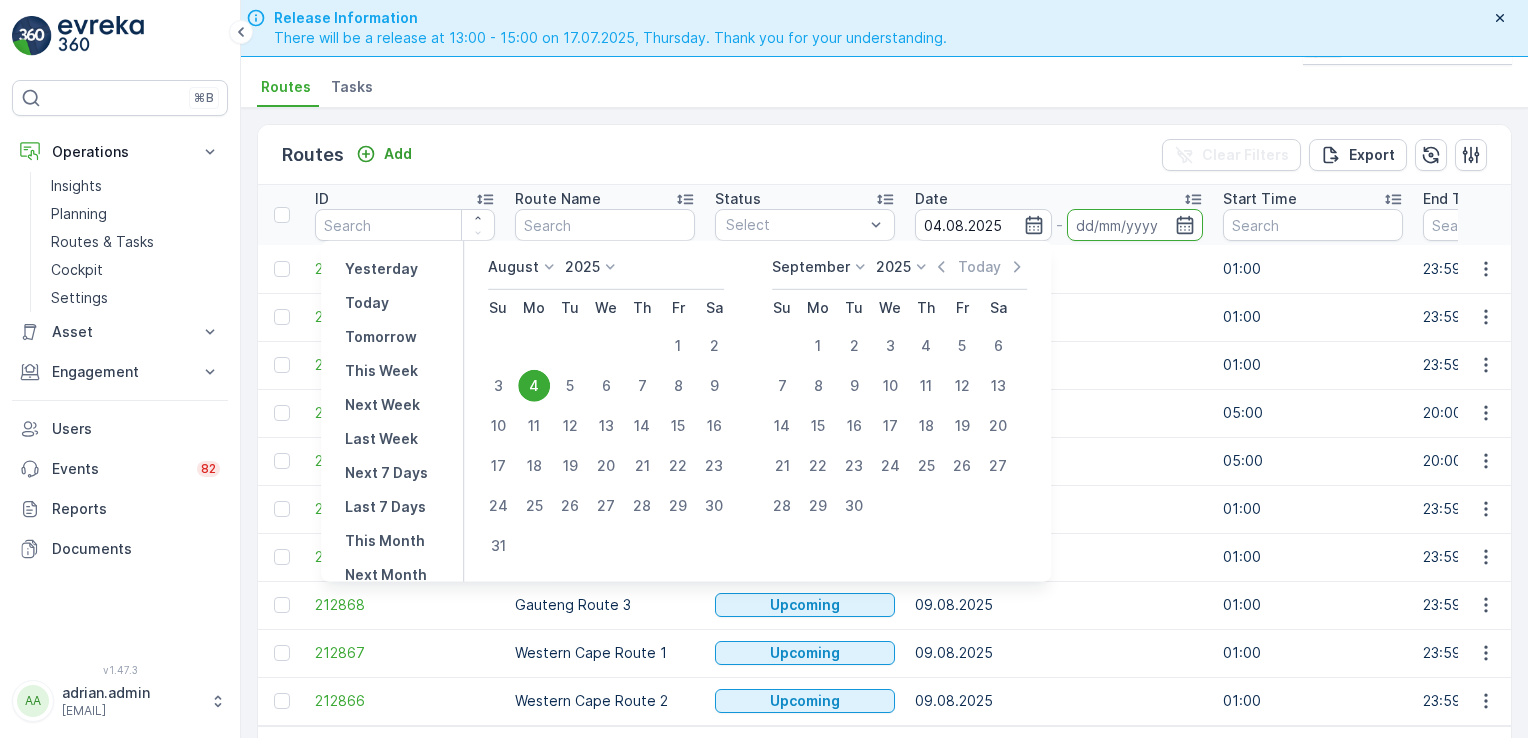 click on "4" at bounding box center [534, 386] 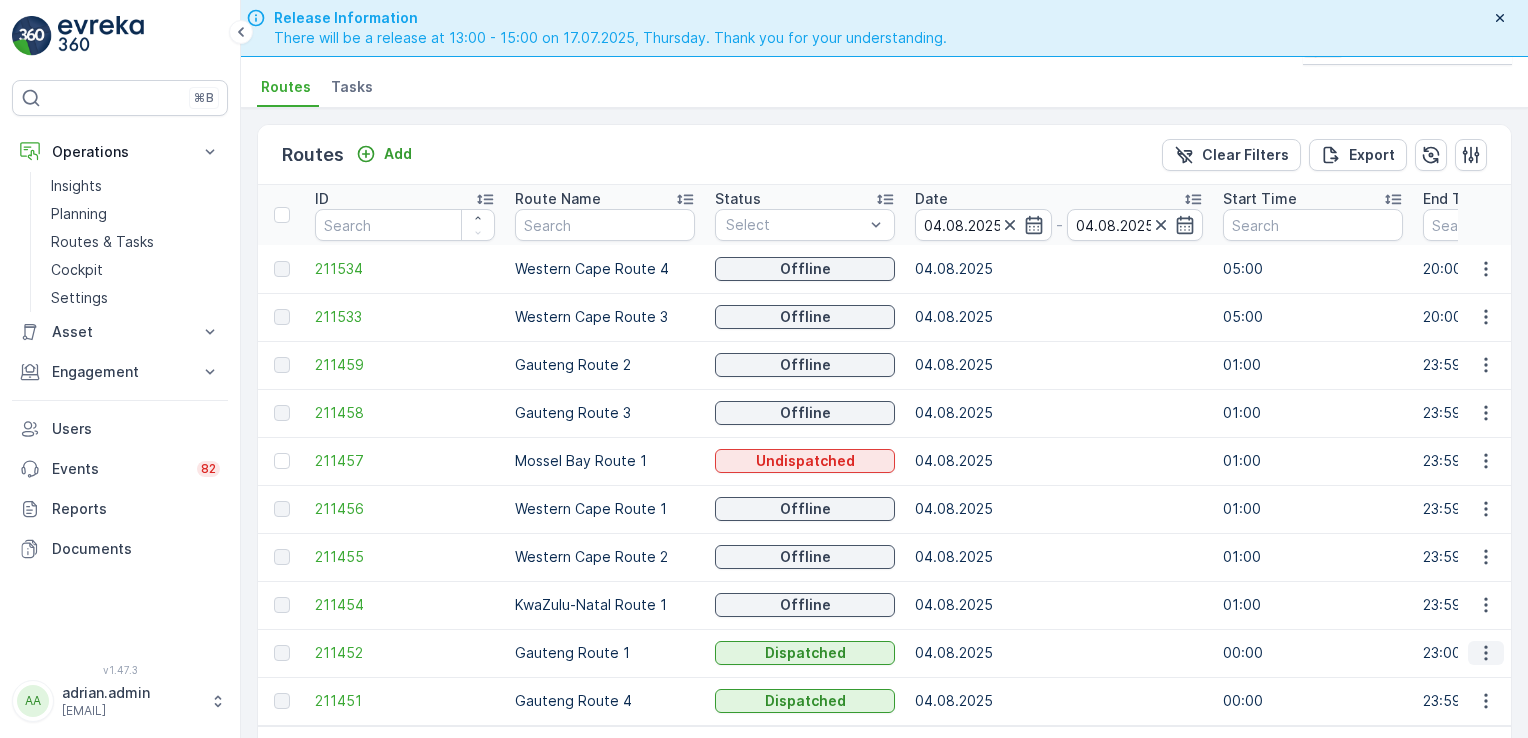 click 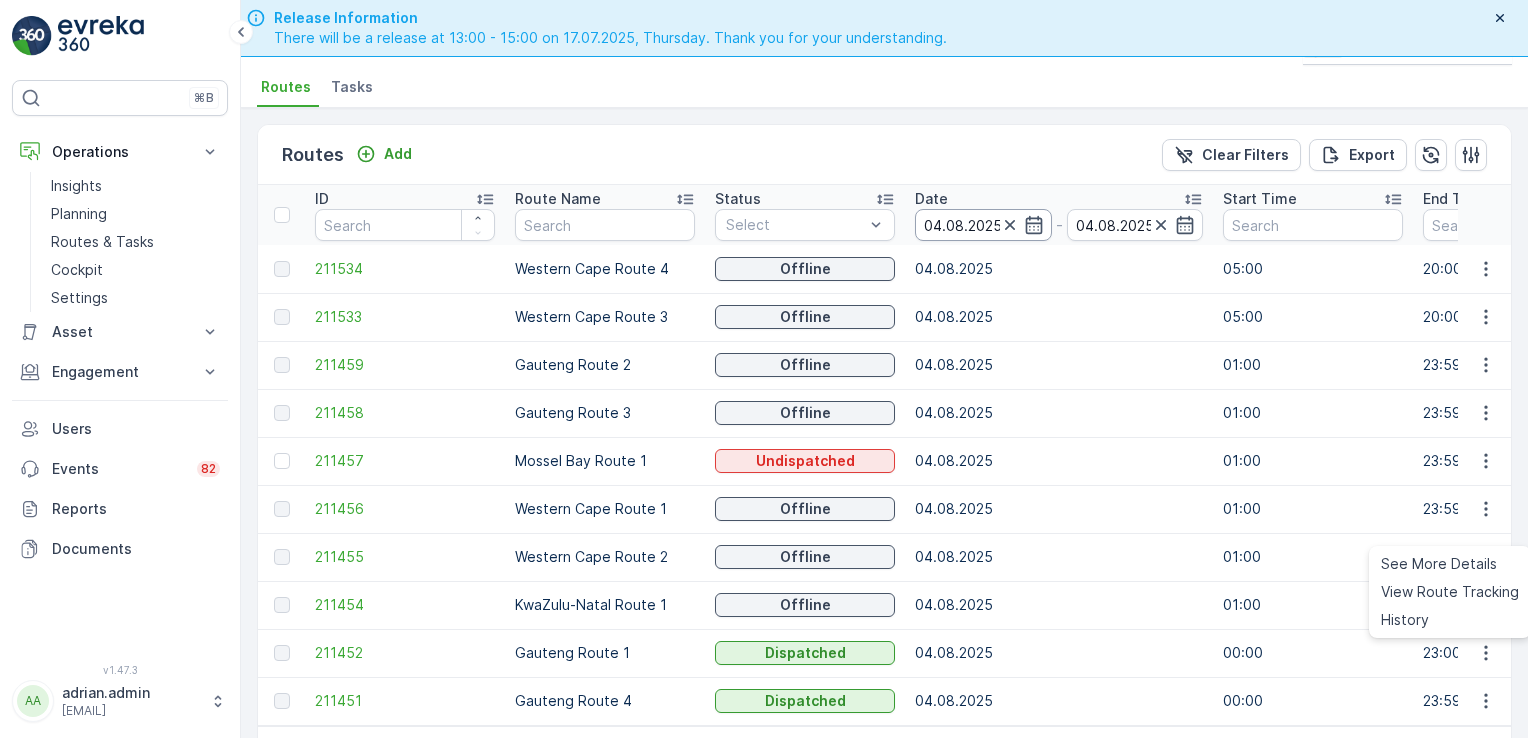 click on "04.08.2025" at bounding box center (983, 225) 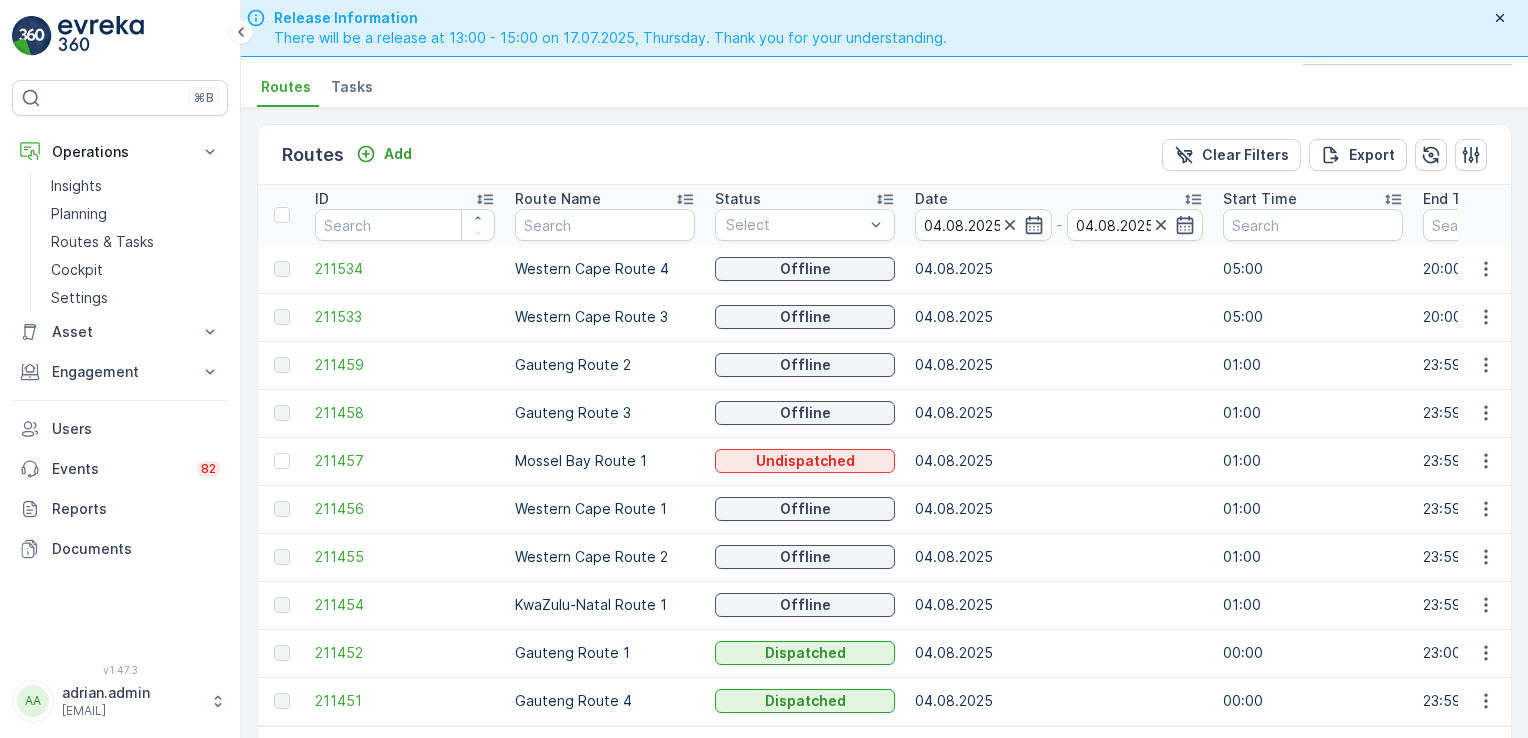 click on "04.08.2025" at bounding box center (1059, 605) 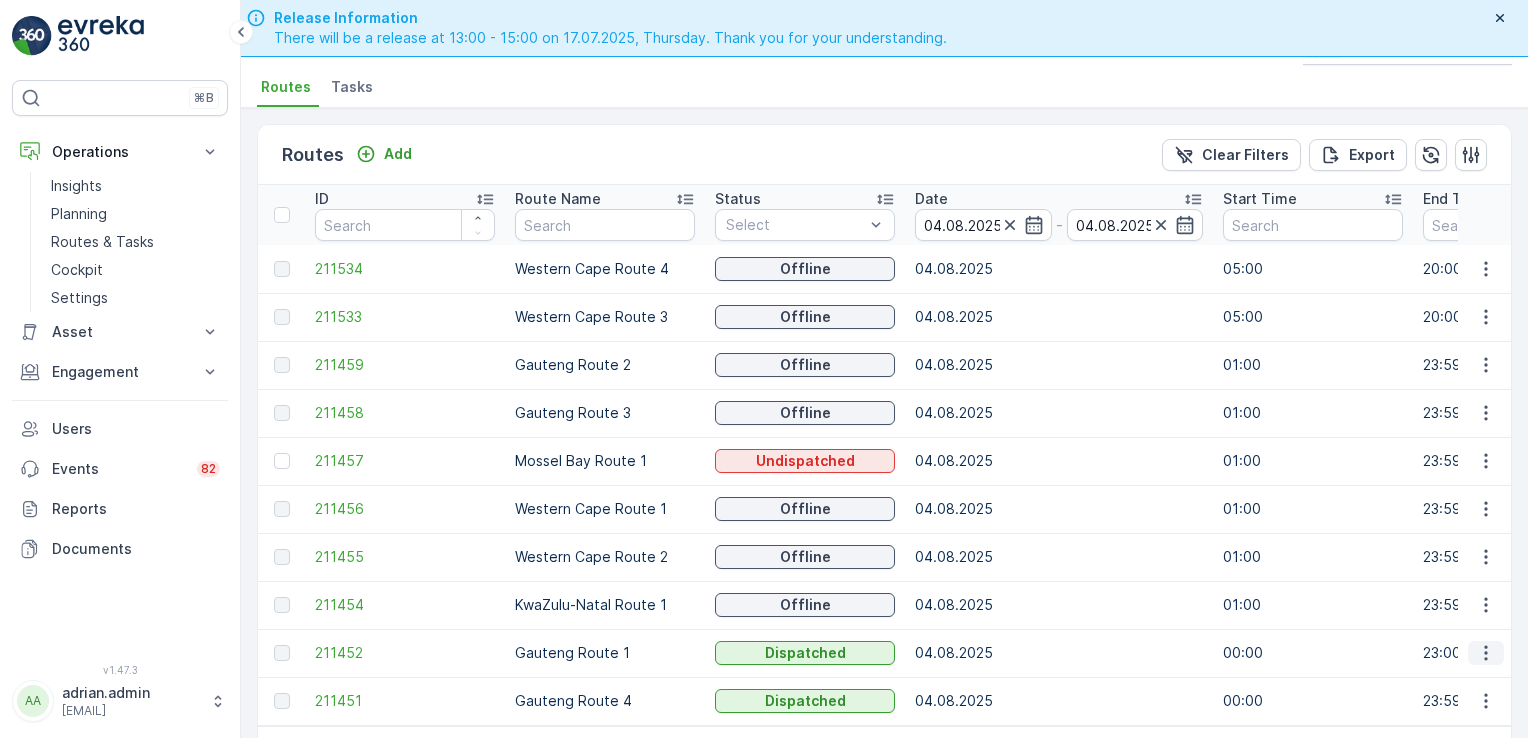 click 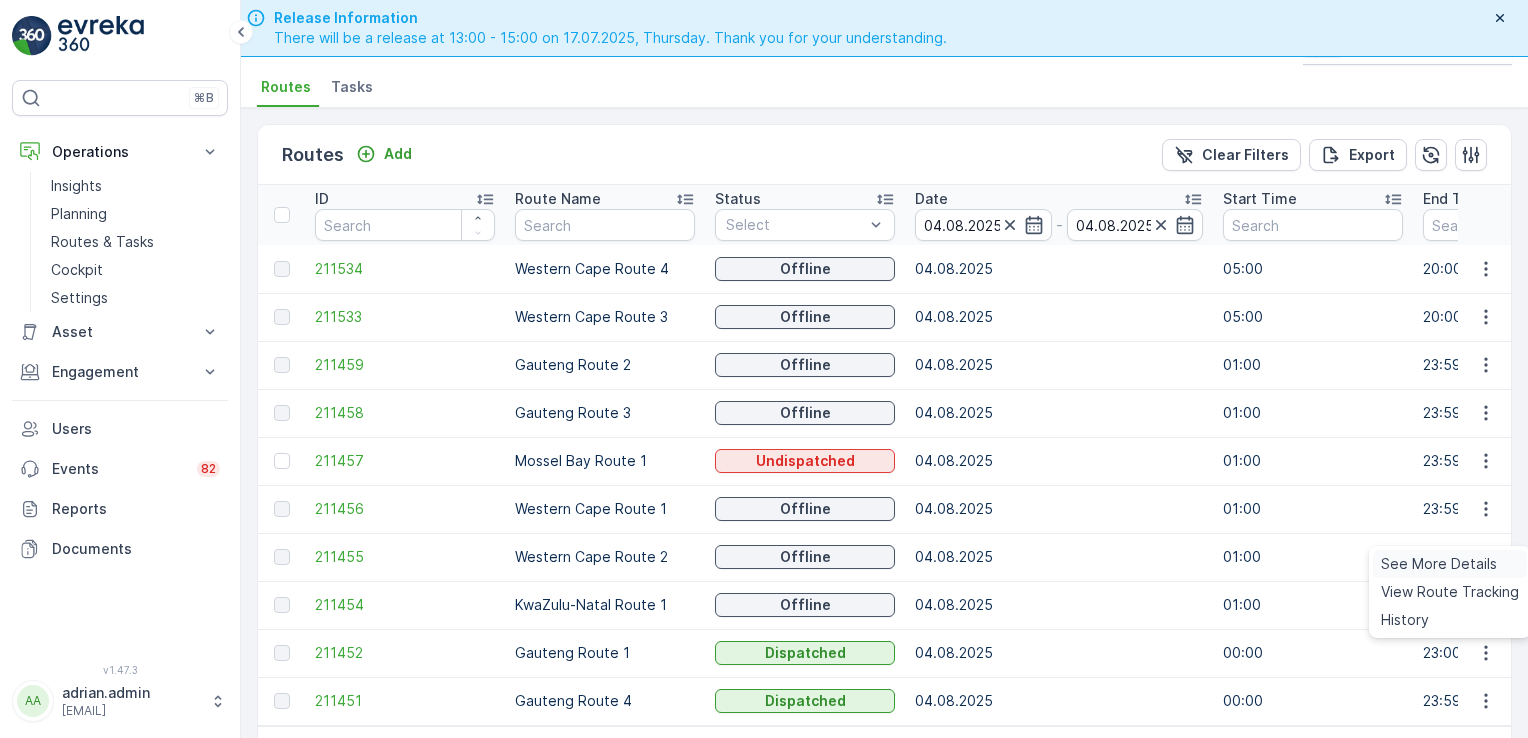 click on "See More Details" at bounding box center [1439, 564] 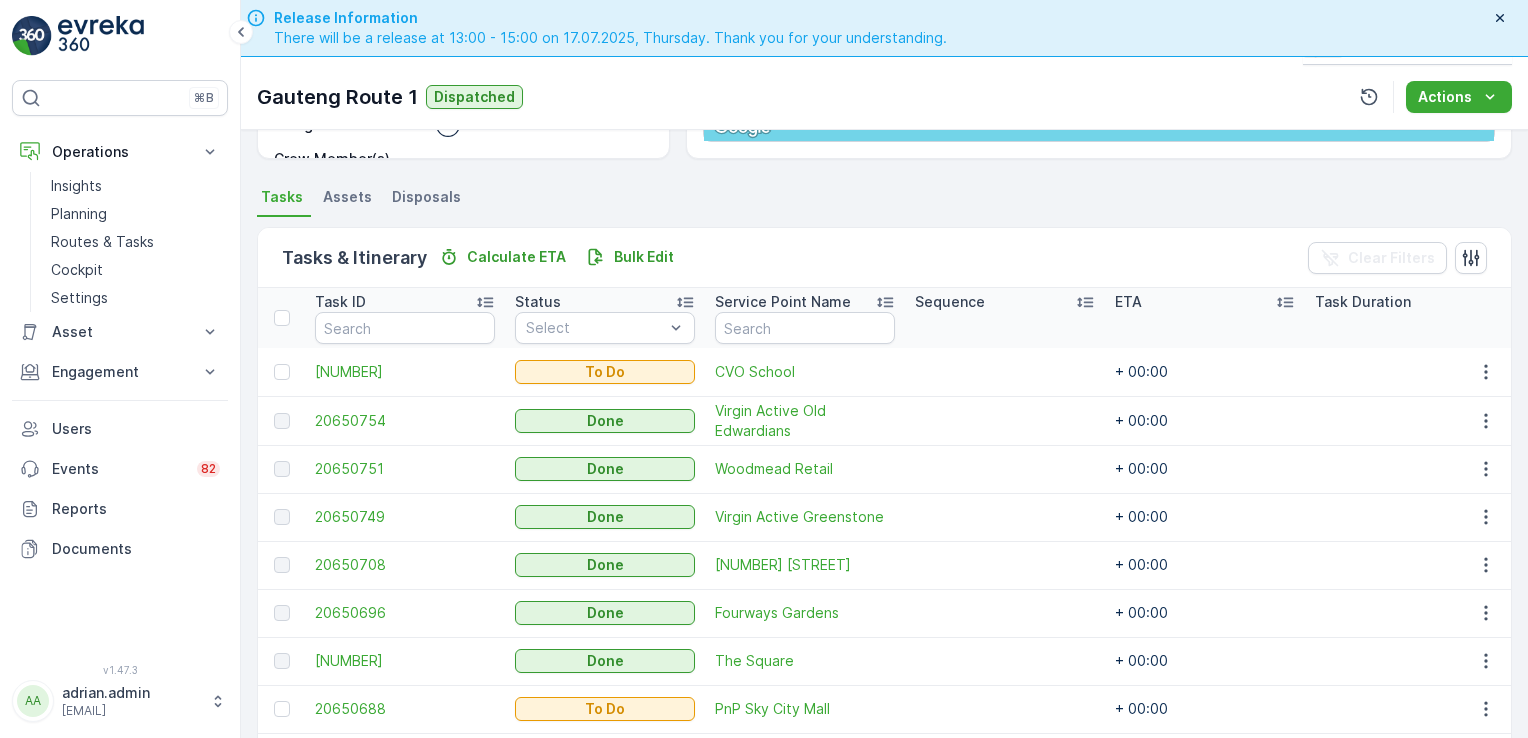 scroll, scrollTop: 484, scrollLeft: 0, axis: vertical 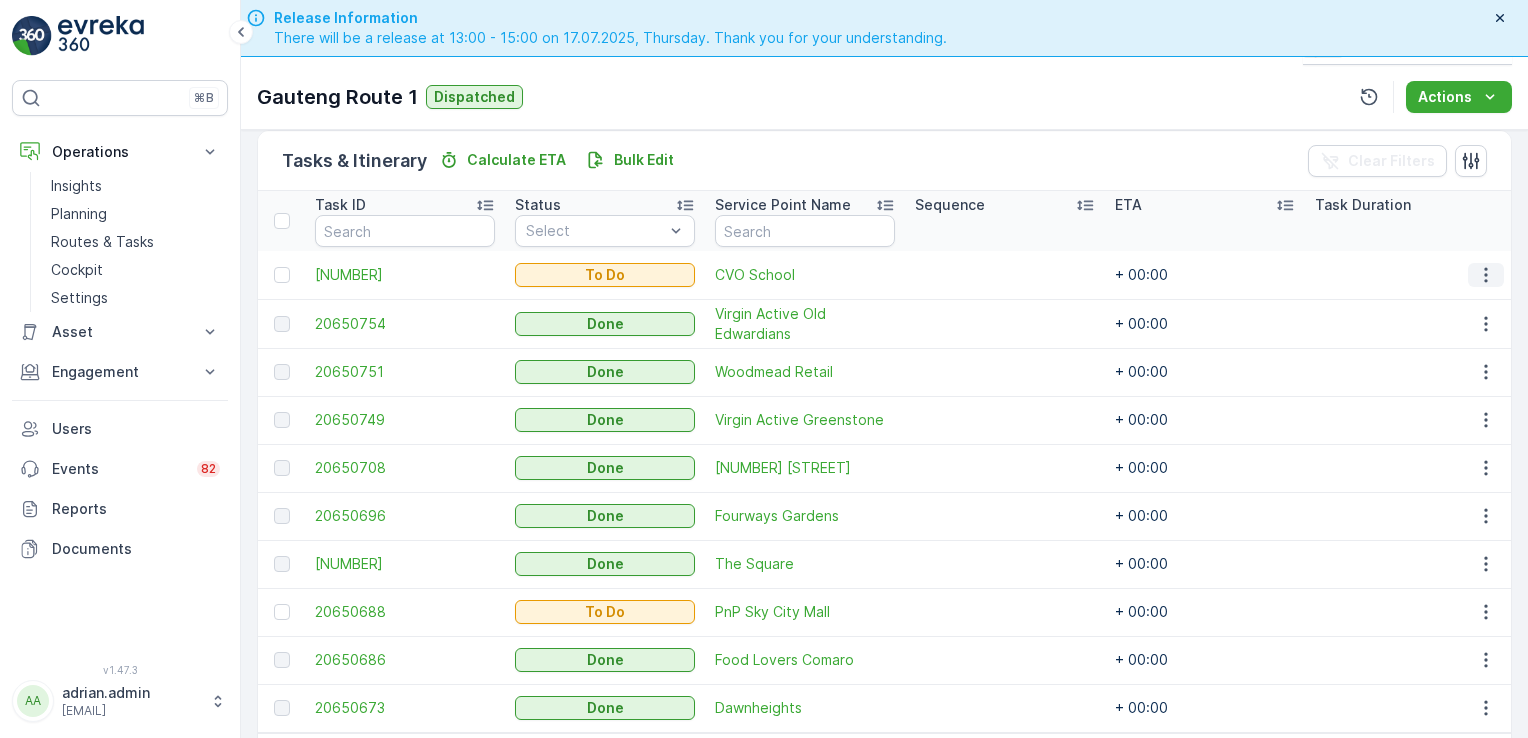 click 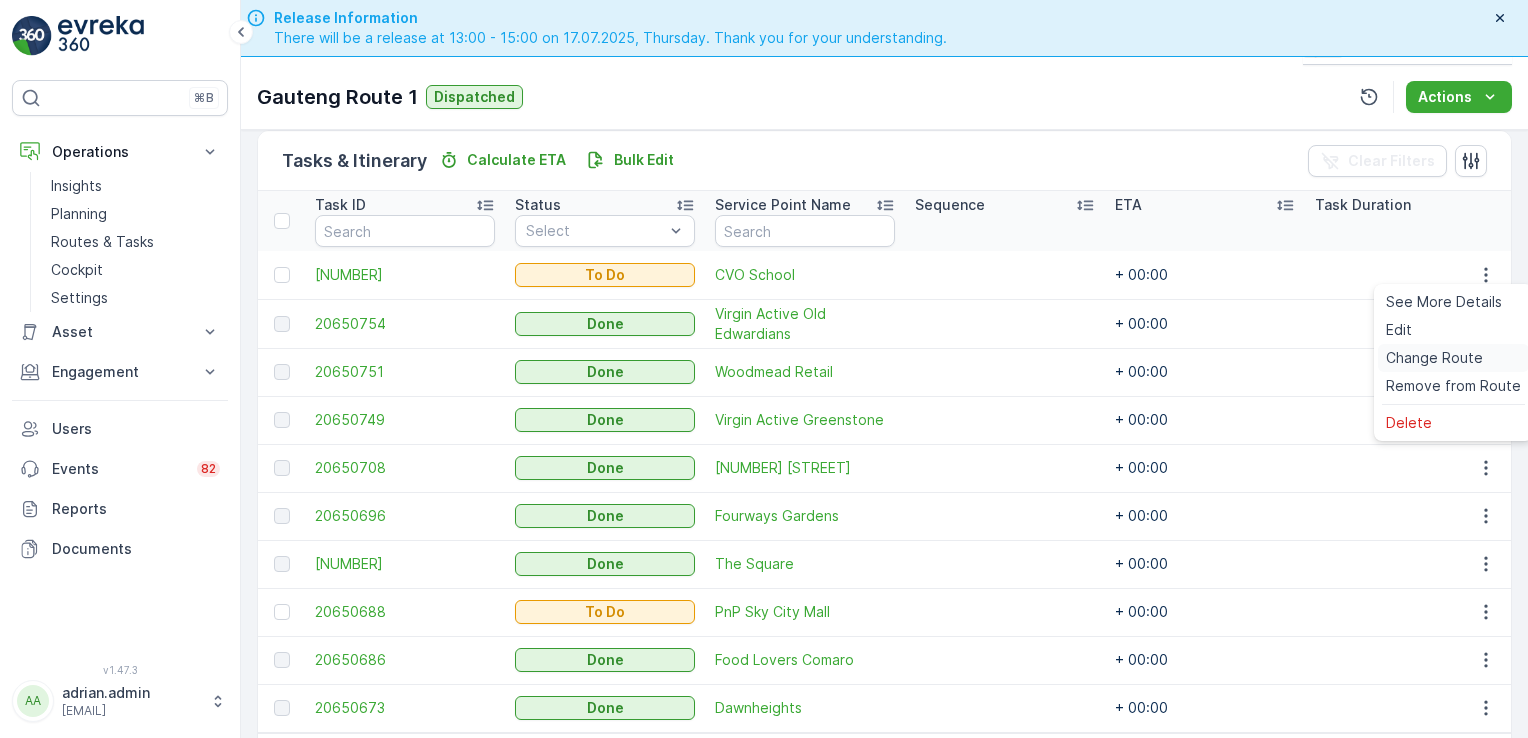 click on "Change Route" at bounding box center [1434, 358] 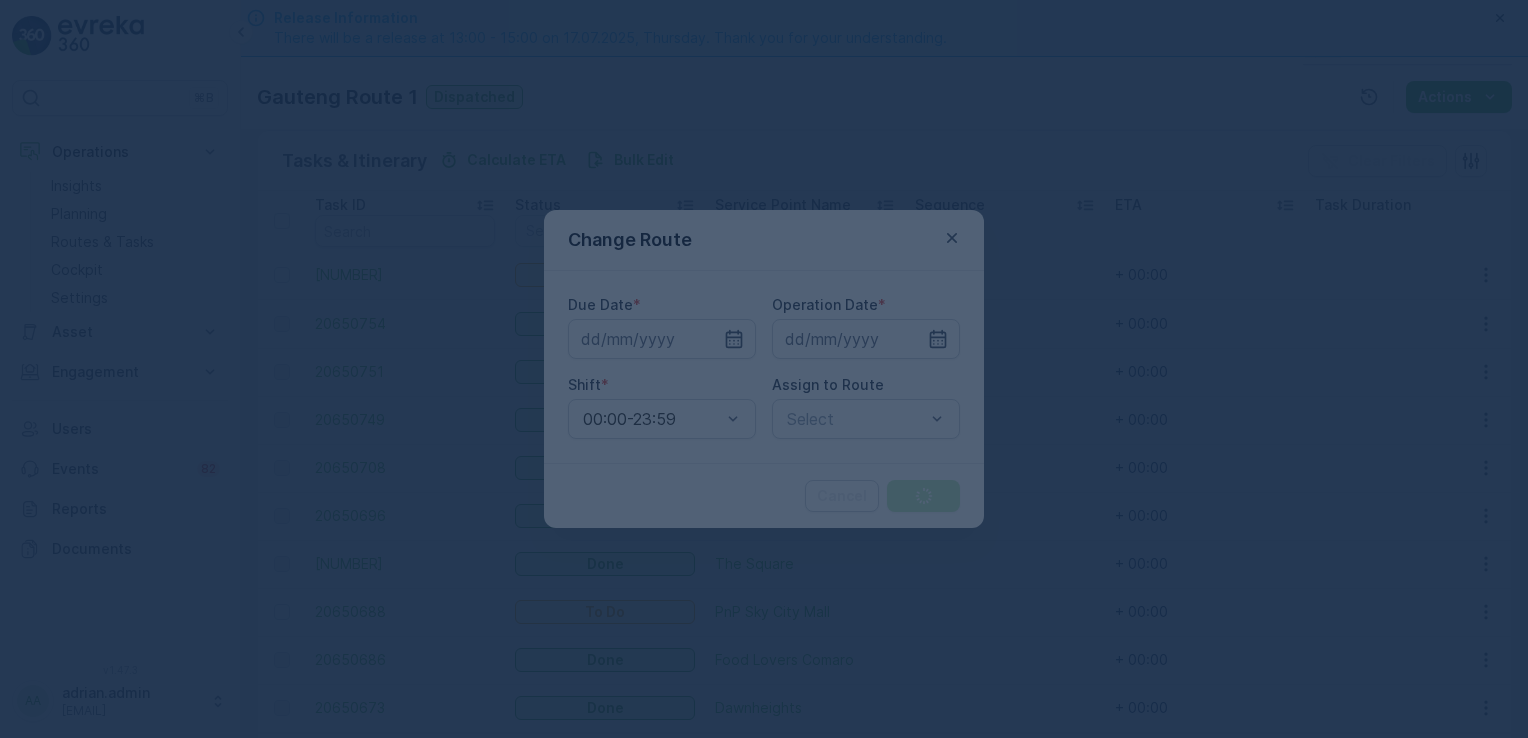 type on "04.08.2025" 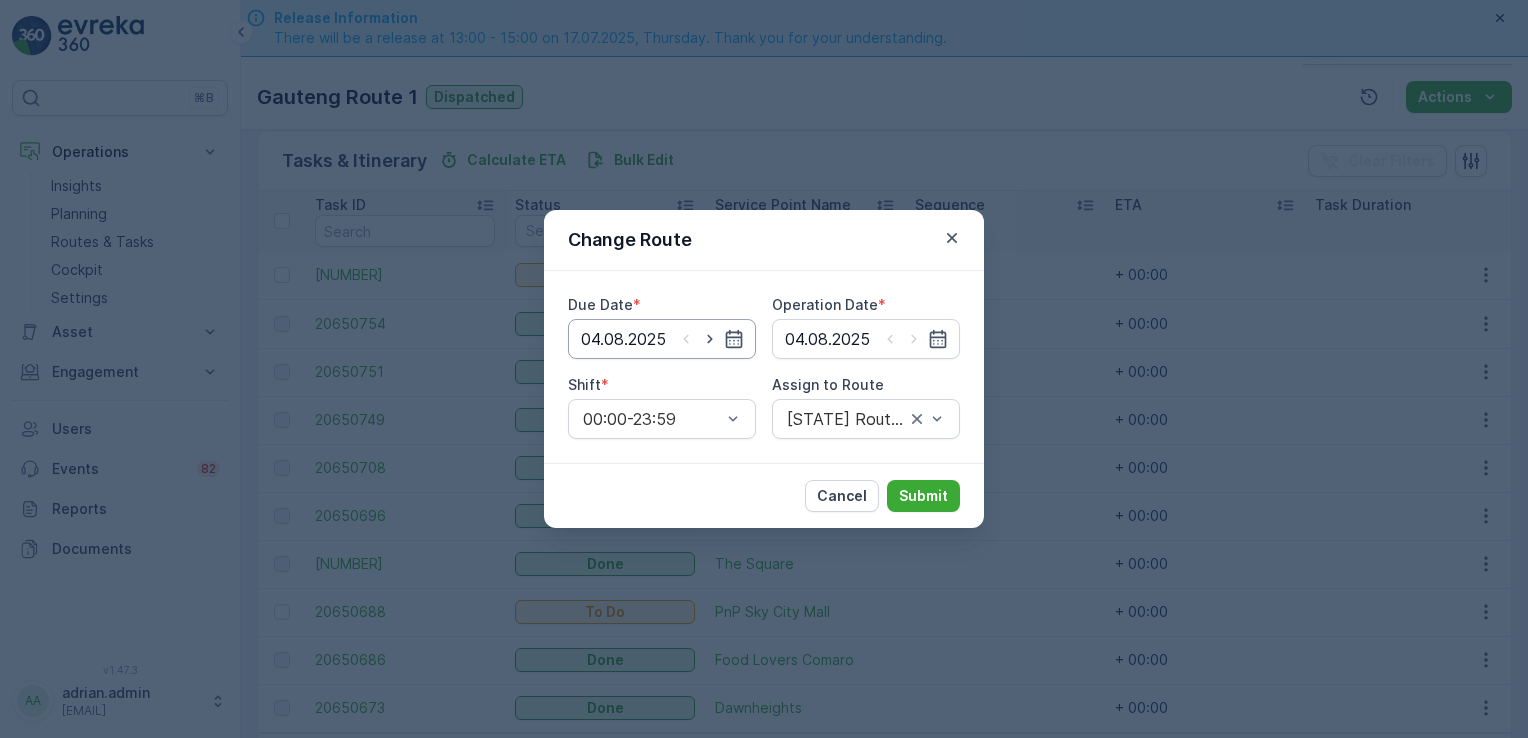 click on "04.08.2025" at bounding box center [662, 339] 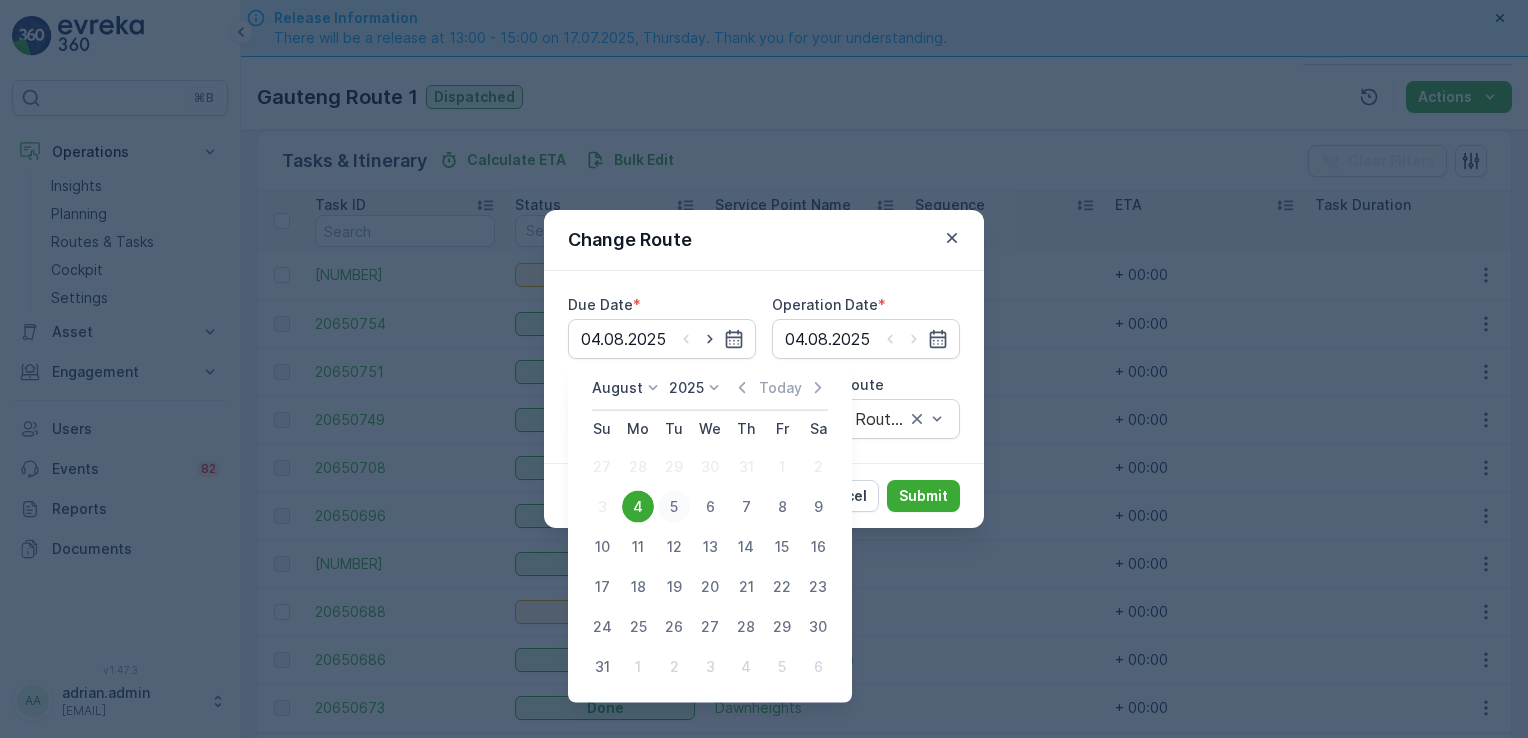 click on "5" at bounding box center (674, 507) 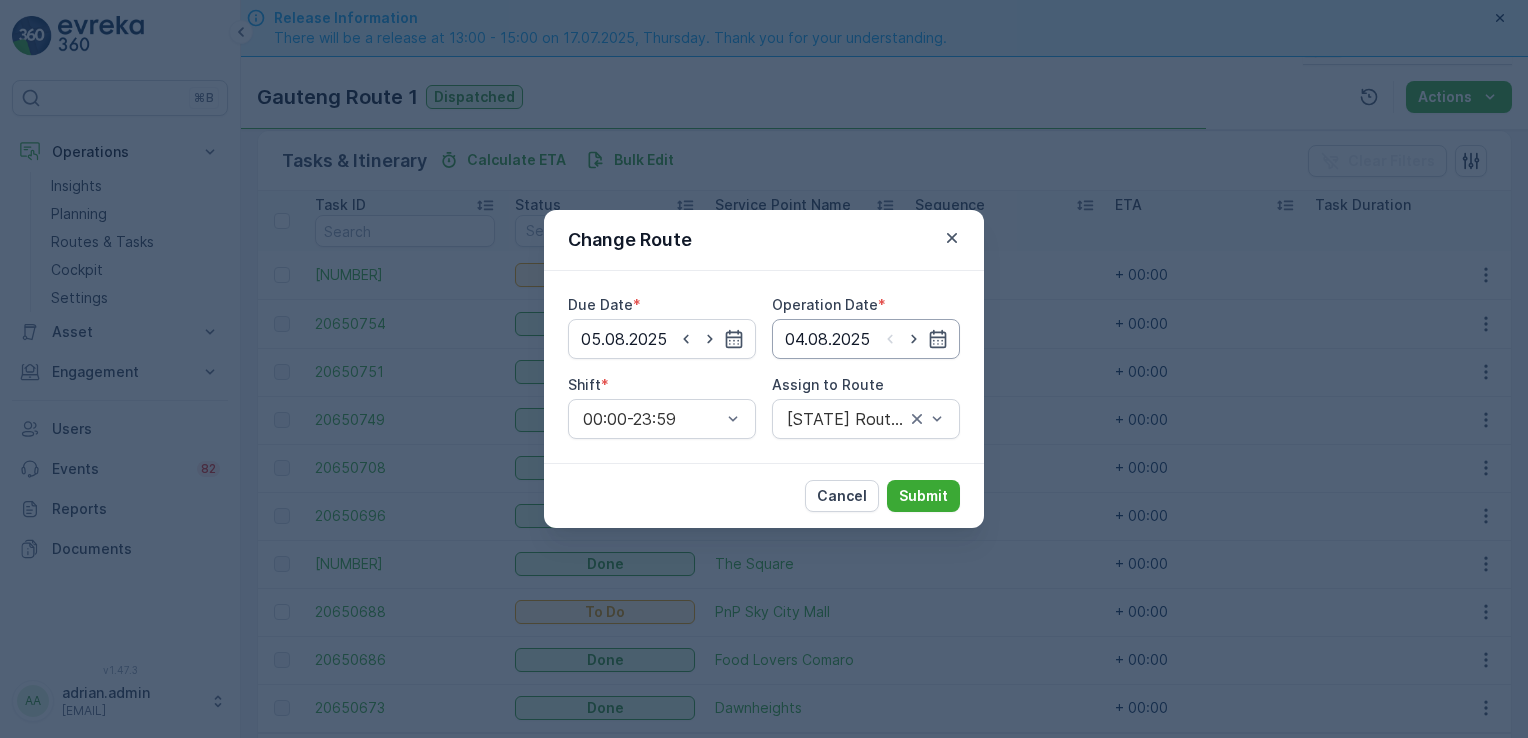 click on "04.08.2025" at bounding box center [866, 339] 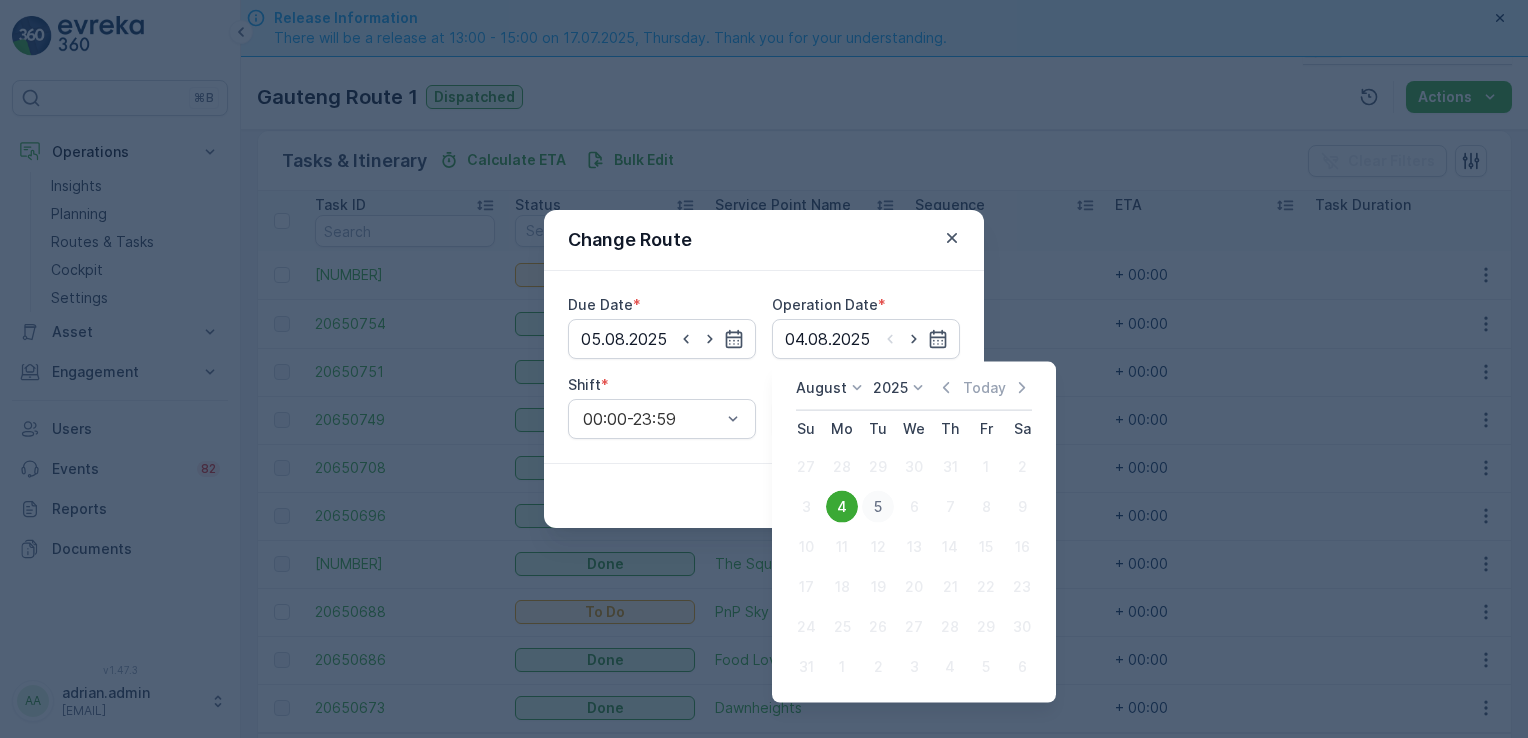 click on "5" at bounding box center [878, 507] 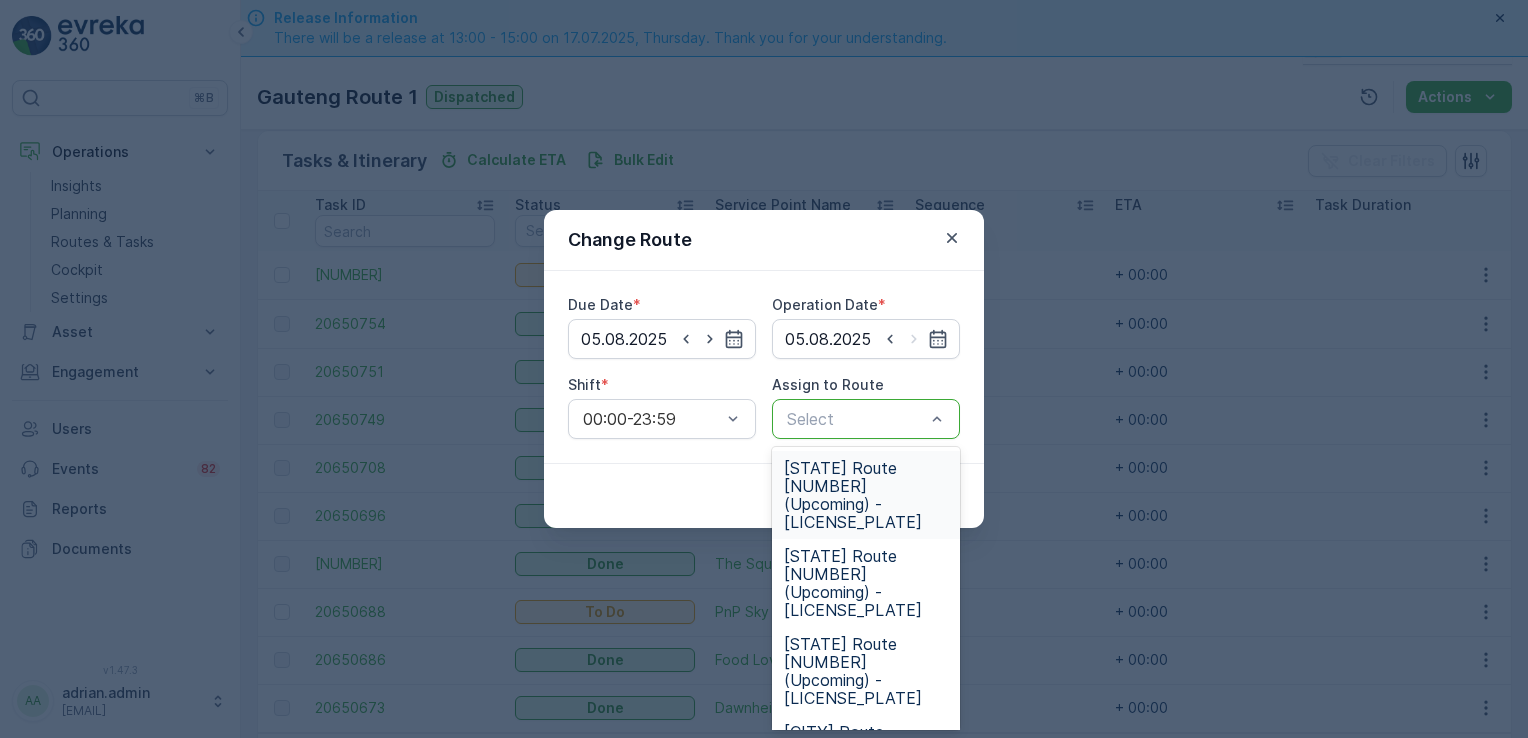 click at bounding box center (856, 419) 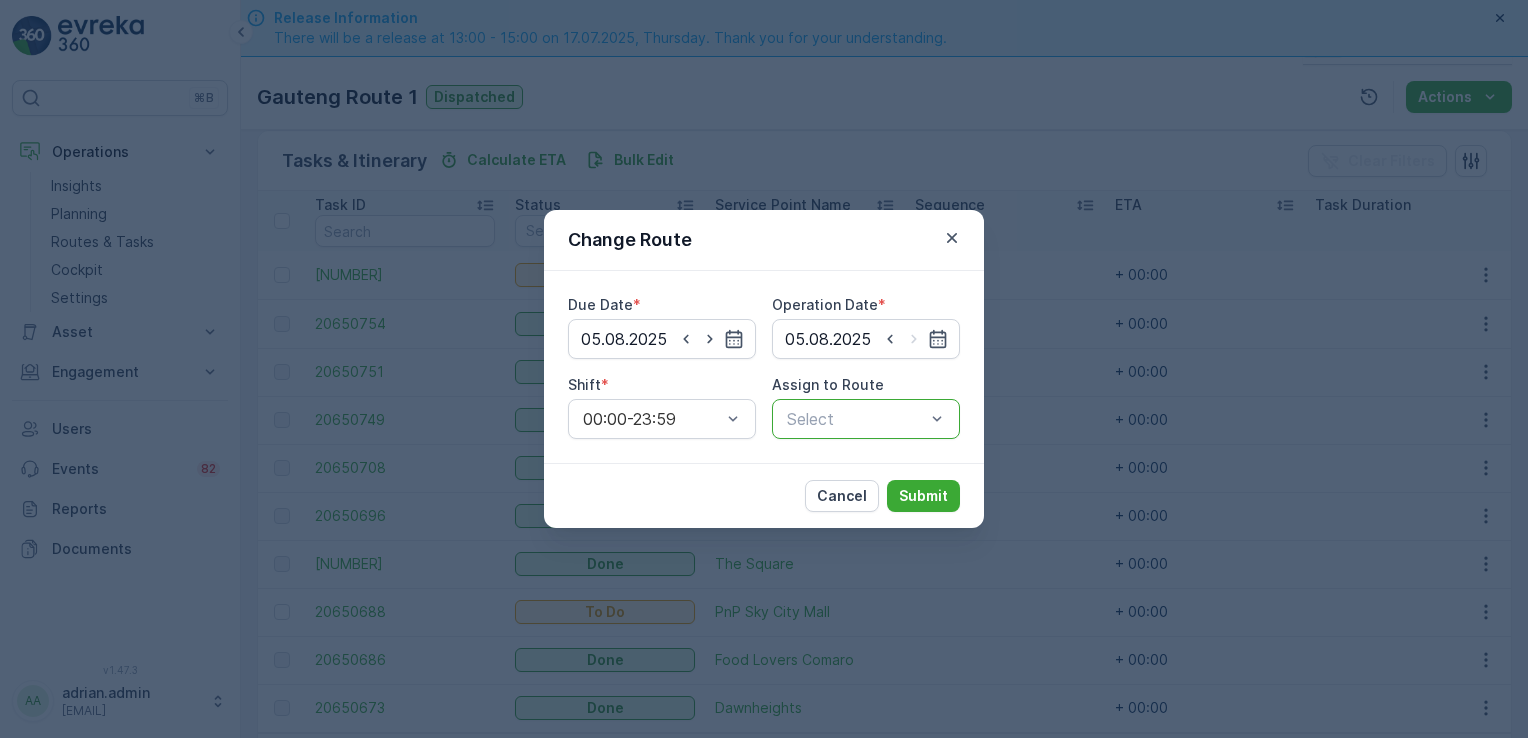 click on "Select" at bounding box center [866, 419] 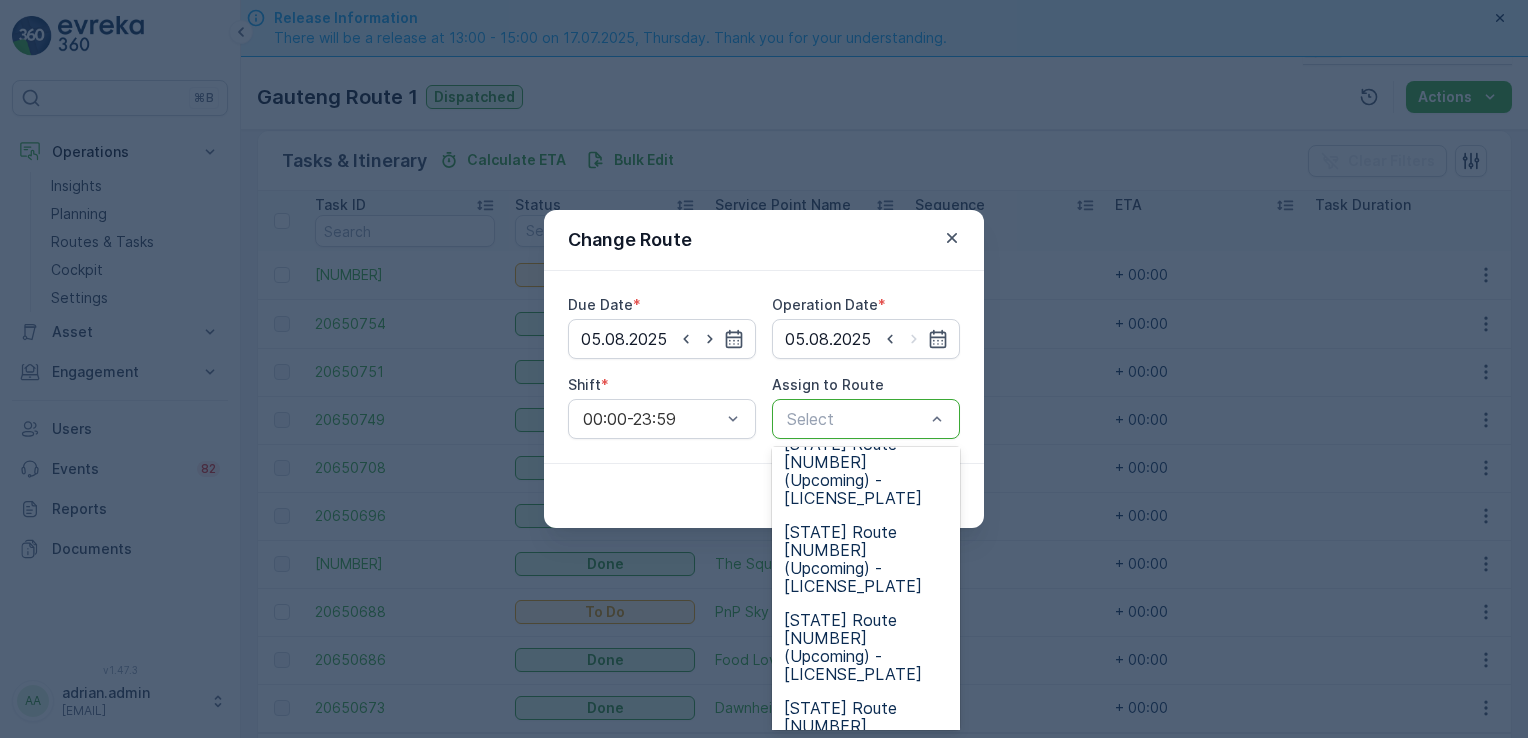 scroll, scrollTop: 424, scrollLeft: 0, axis: vertical 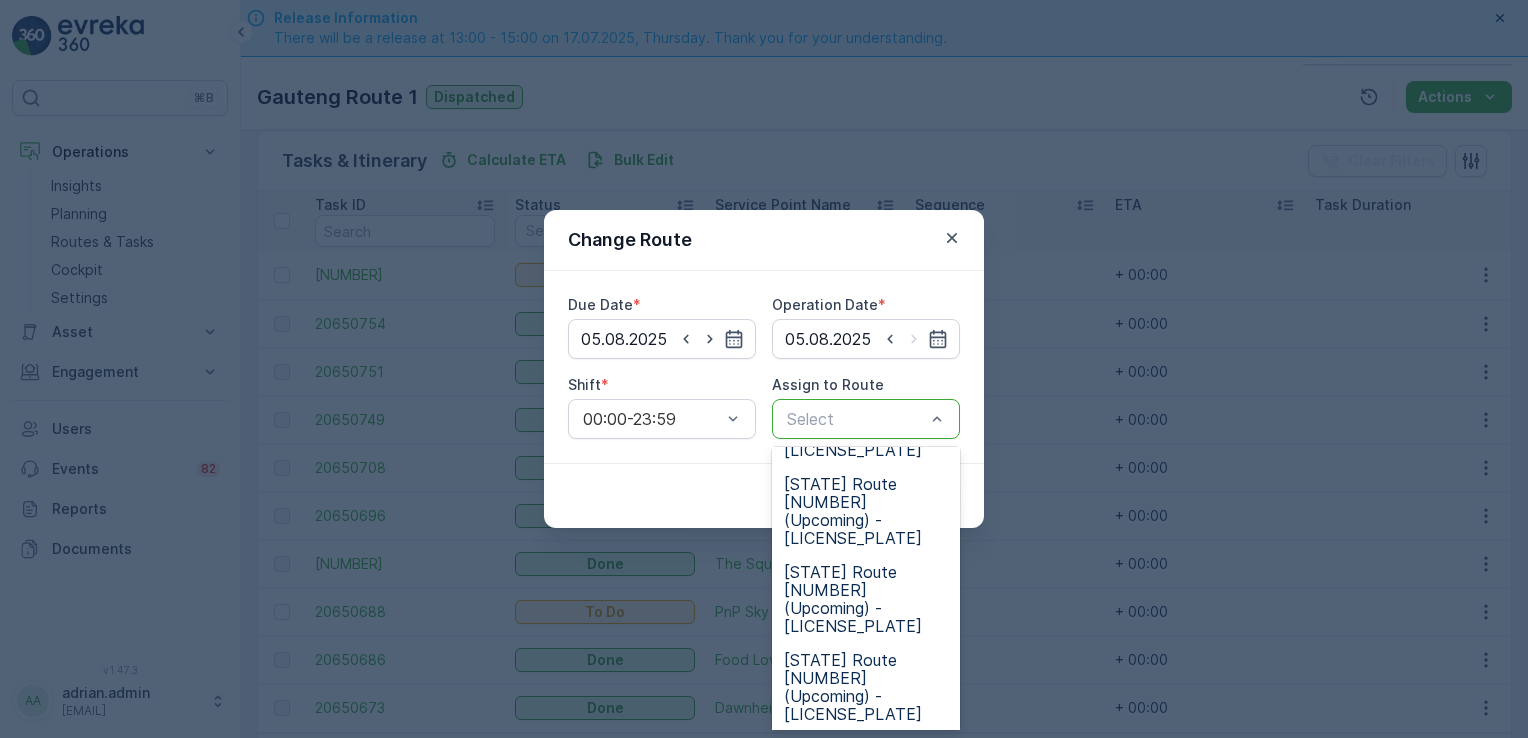 click on "[STATE] Route [NUMBER] (Upcoming) - [LICENSE_PLATE]" at bounding box center [866, 863] 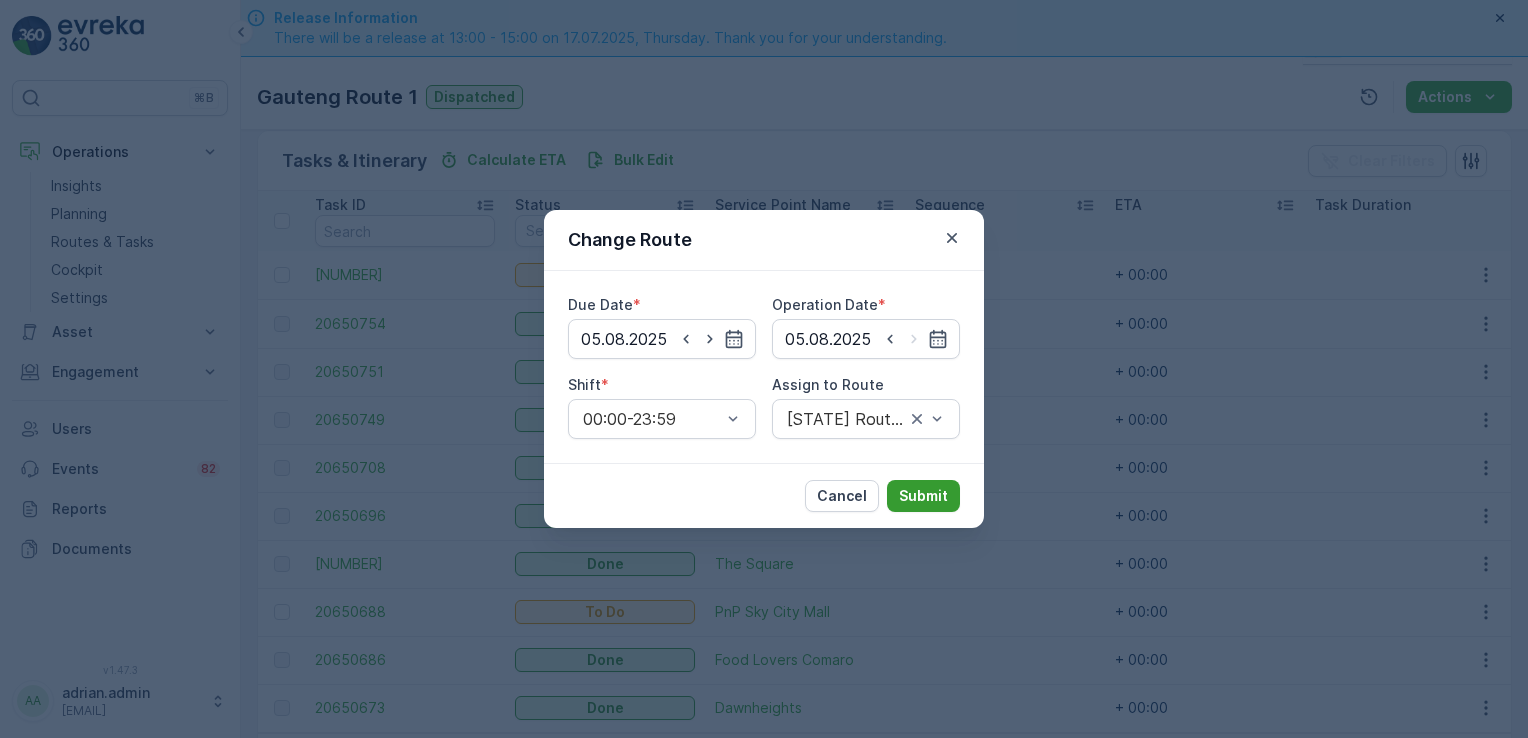 click on "Submit" at bounding box center [923, 496] 